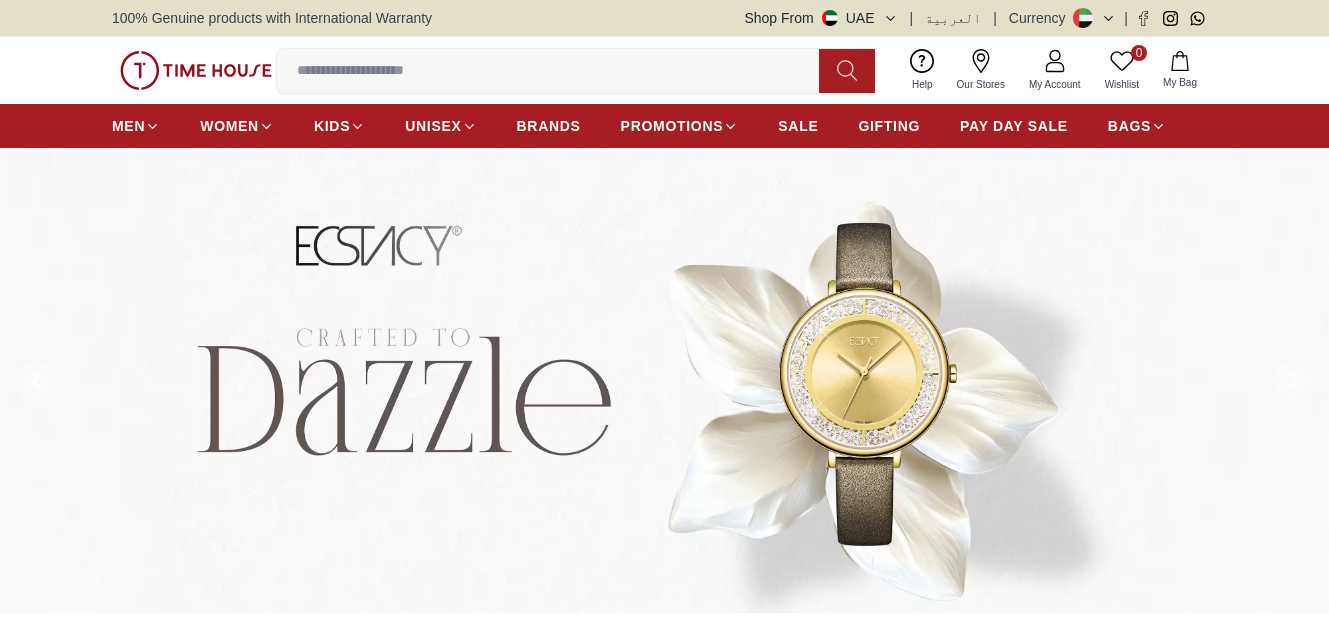 scroll, scrollTop: 0, scrollLeft: 0, axis: both 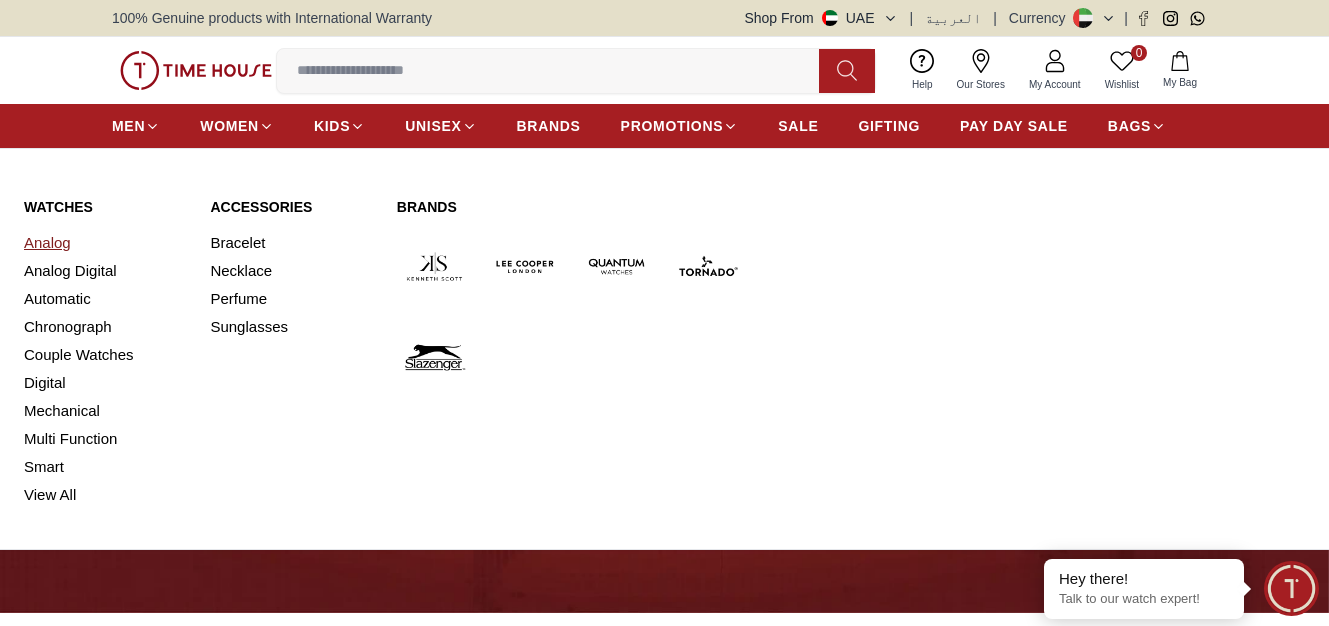 click on "Analog" at bounding box center (105, 243) 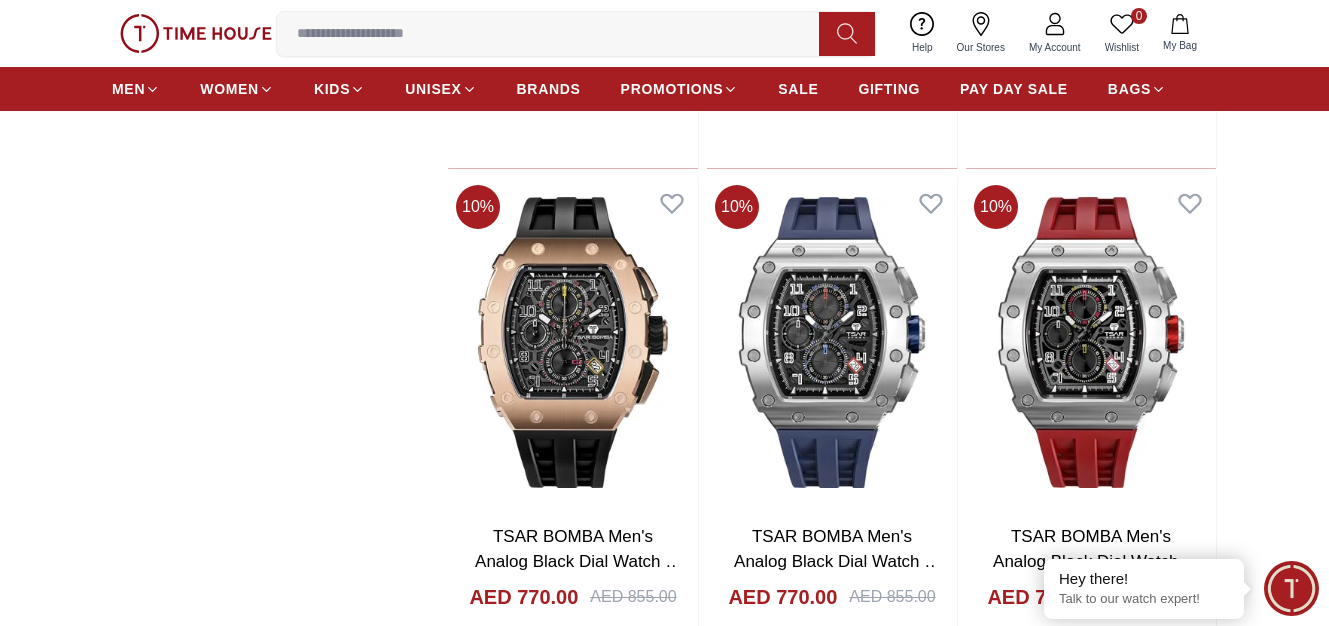 scroll, scrollTop: 2914, scrollLeft: 0, axis: vertical 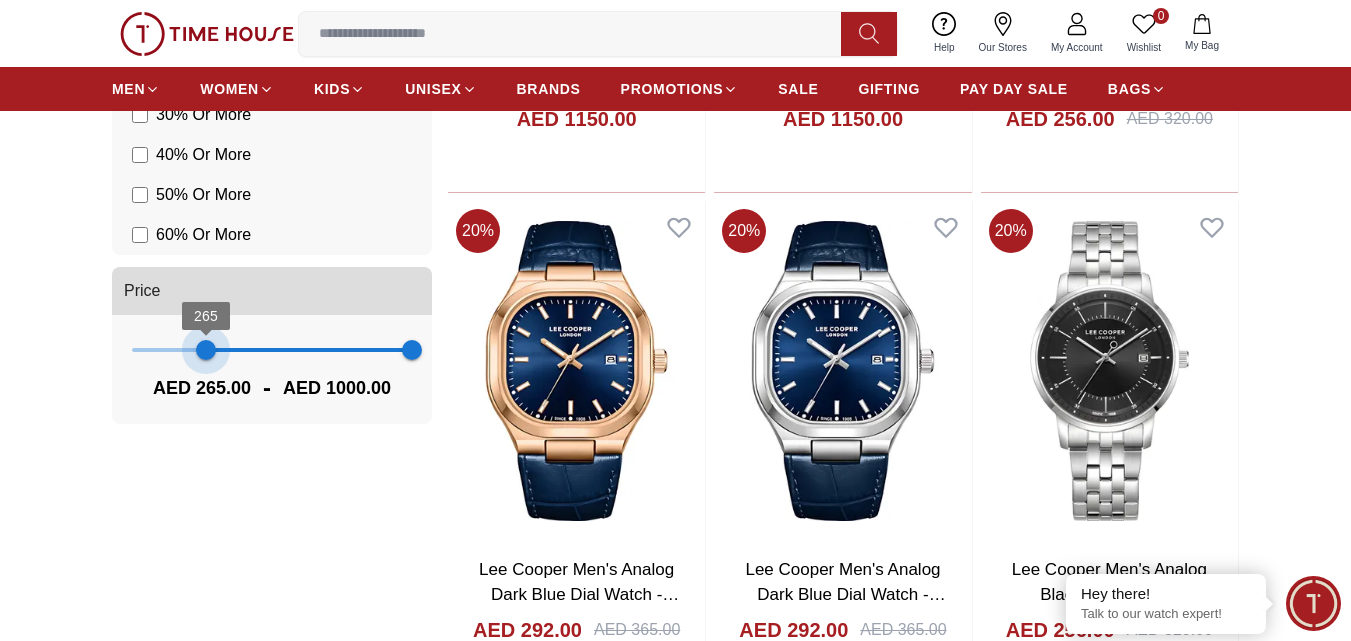 click on "265 1000" at bounding box center [272, 350] 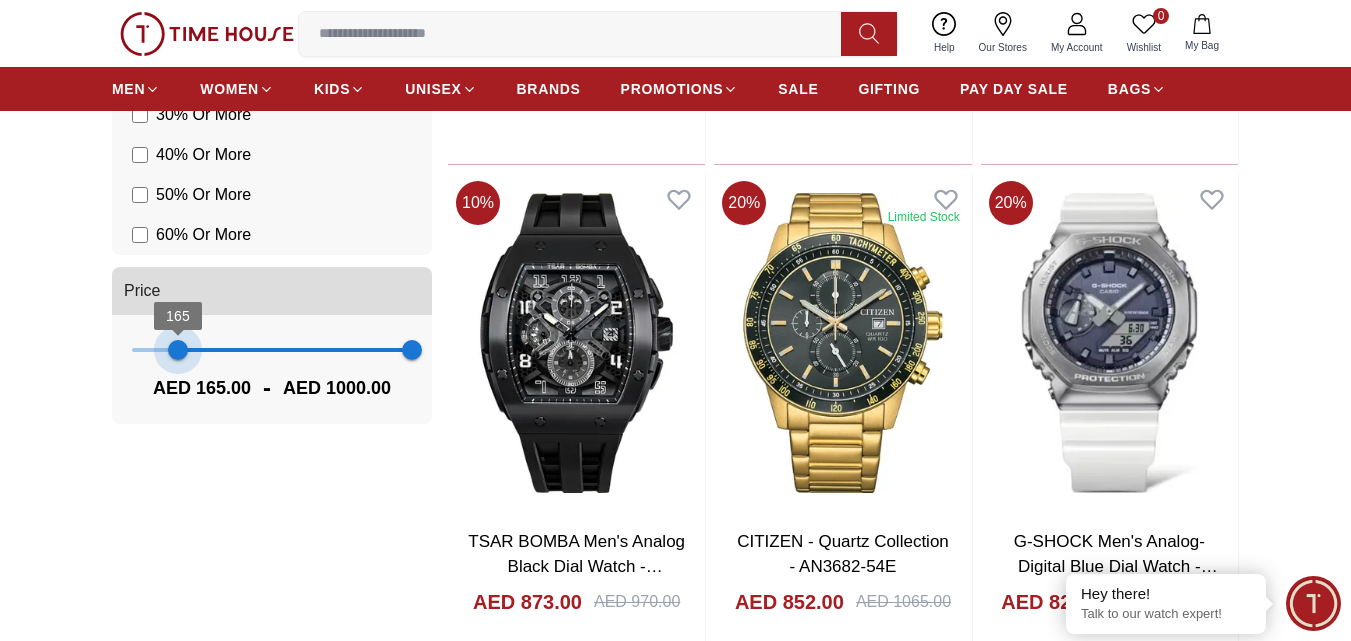 type on "*" 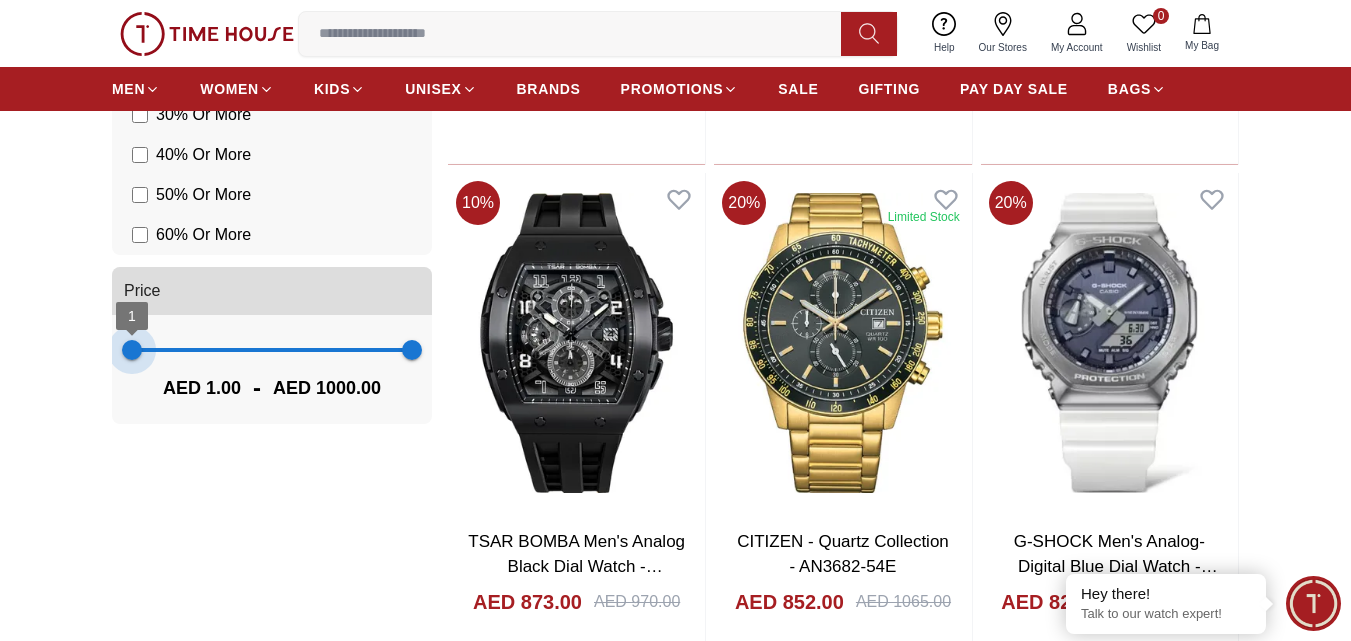 drag, startPoint x: 202, startPoint y: 352, endPoint x: 95, endPoint y: 352, distance: 107 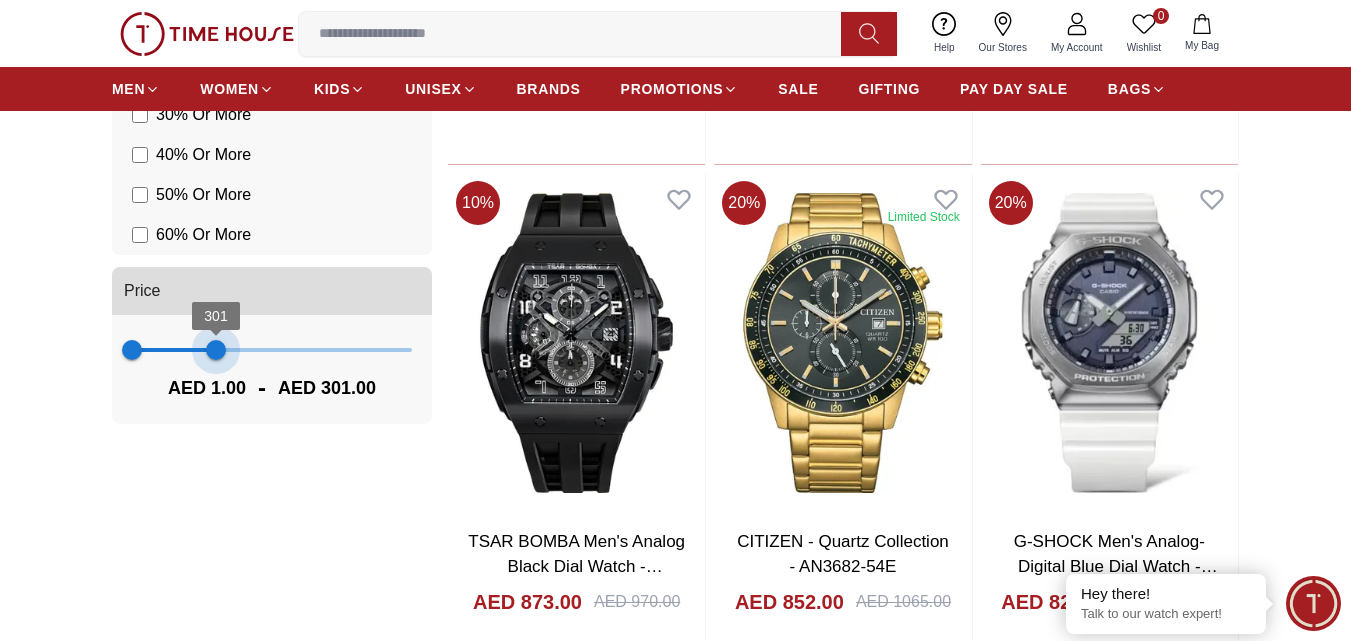 drag, startPoint x: 416, startPoint y: 354, endPoint x: 216, endPoint y: 355, distance: 200.0025 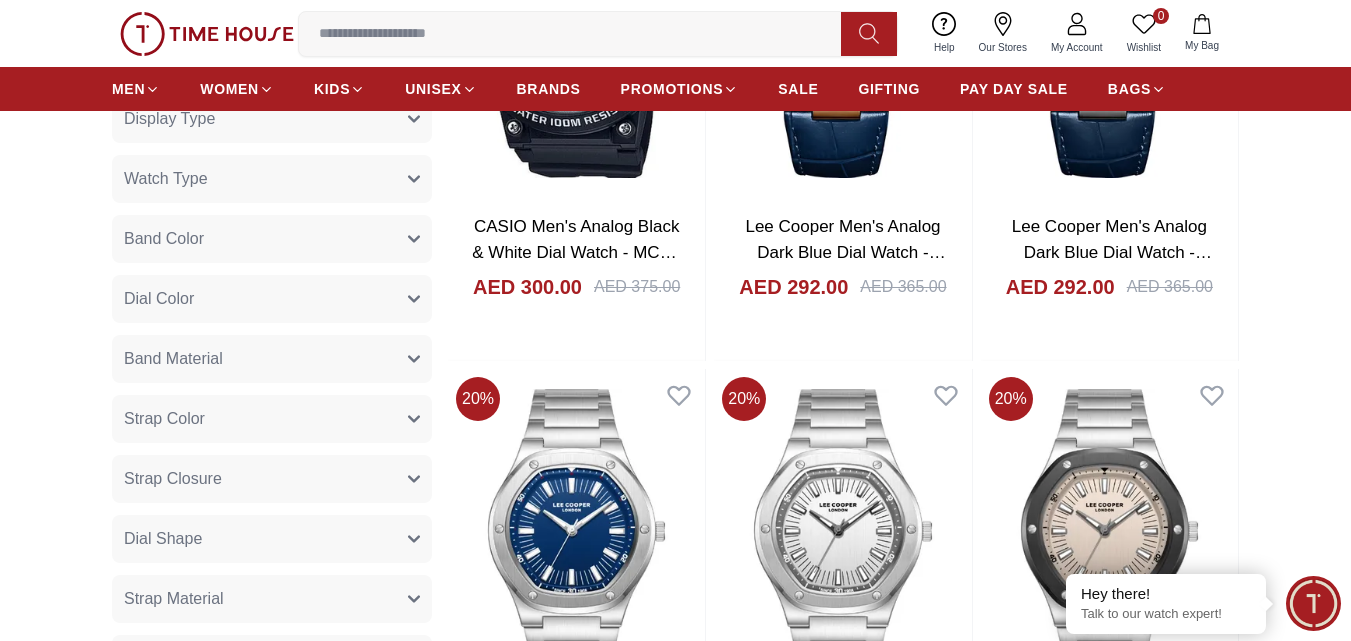 scroll, scrollTop: 1042, scrollLeft: 0, axis: vertical 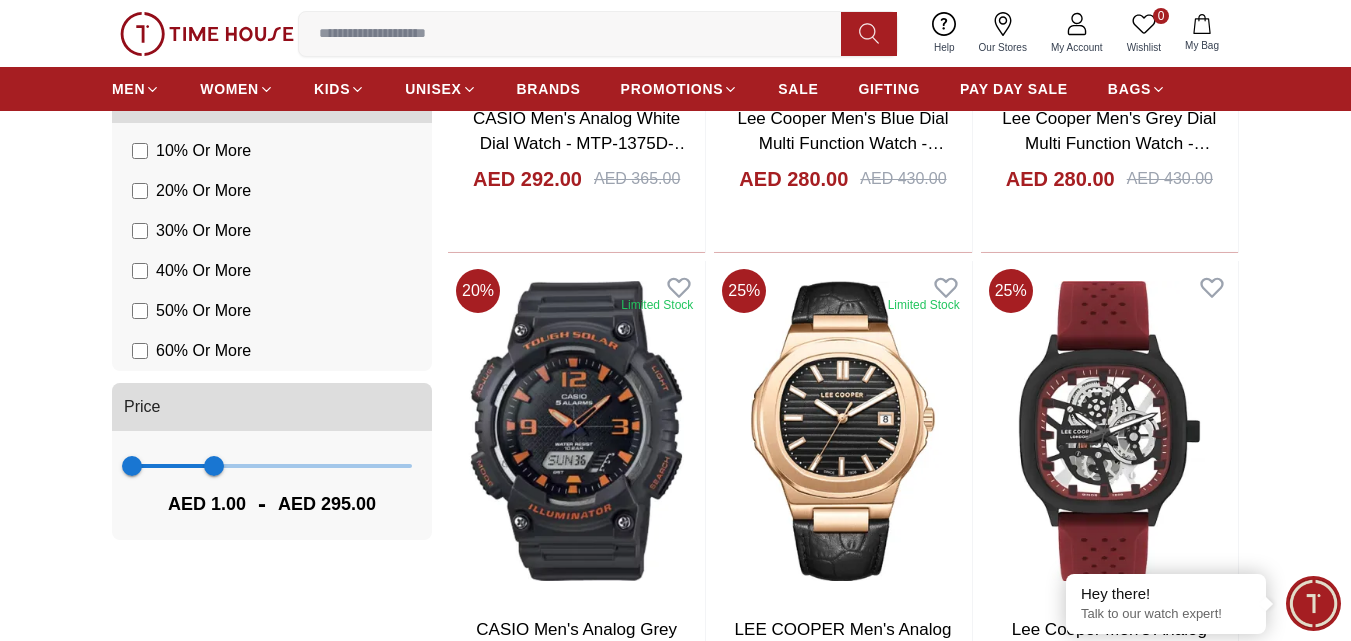 type on "***" 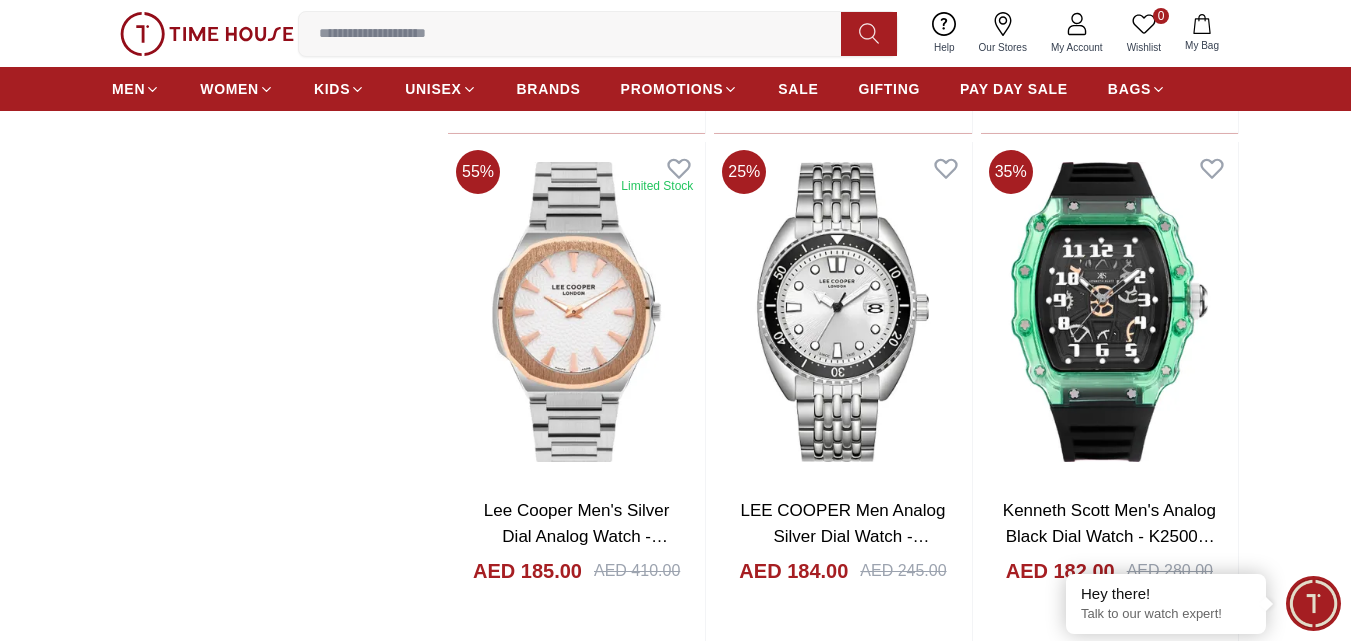 scroll, scrollTop: 4262, scrollLeft: 0, axis: vertical 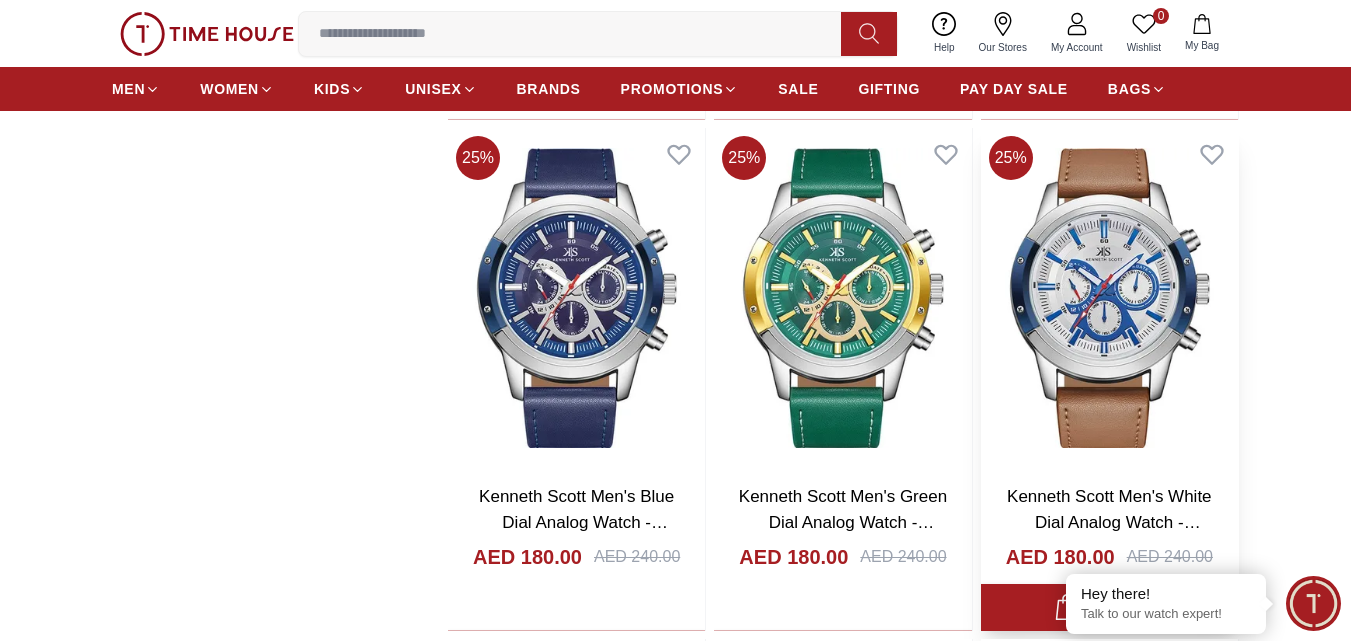 click at bounding box center [1109, 298] 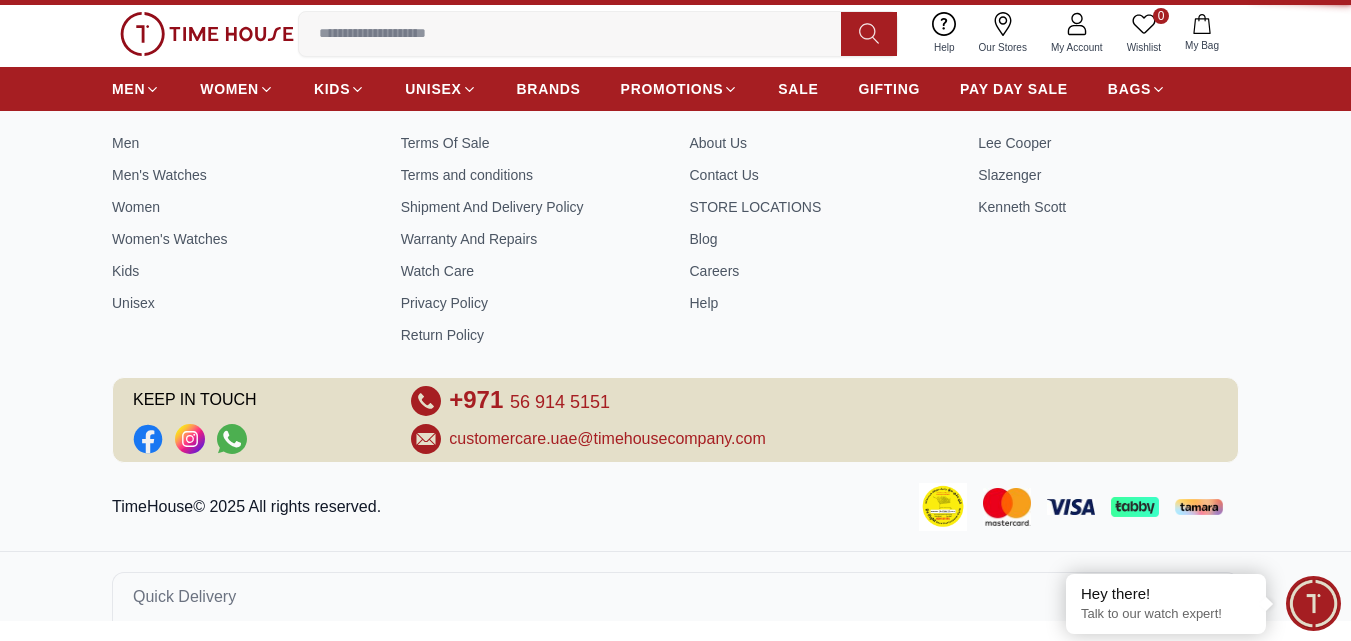 scroll, scrollTop: 0, scrollLeft: 0, axis: both 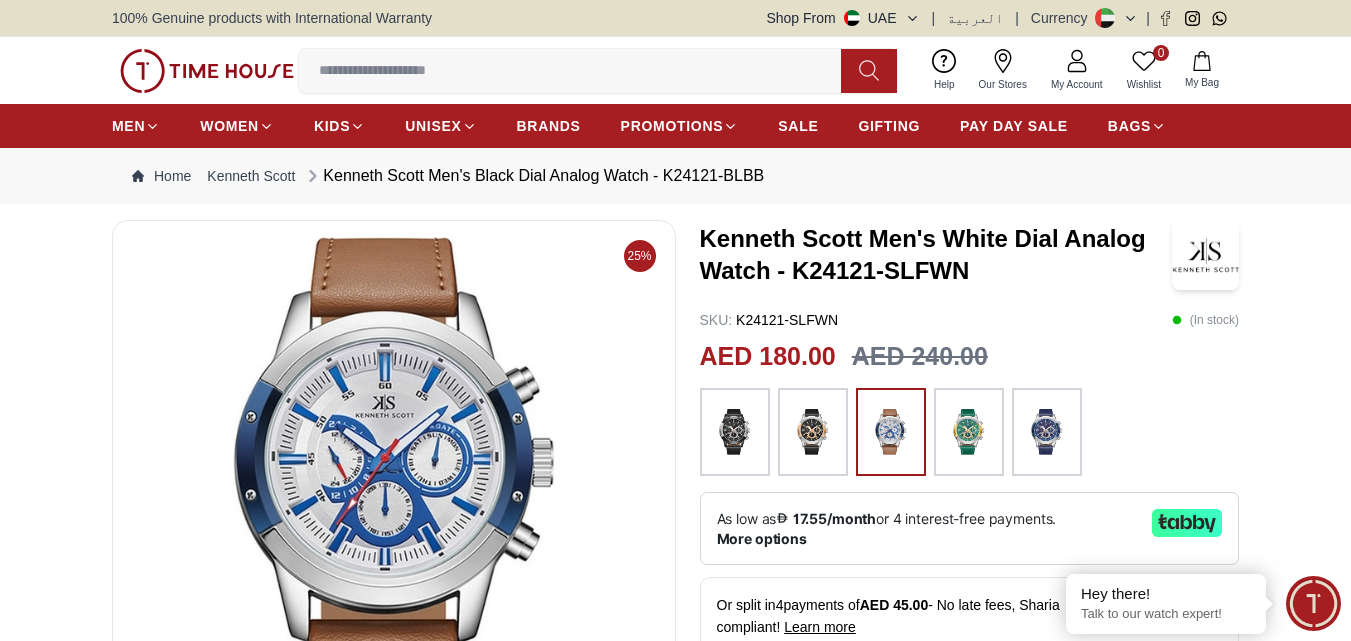 click at bounding box center [969, 432] 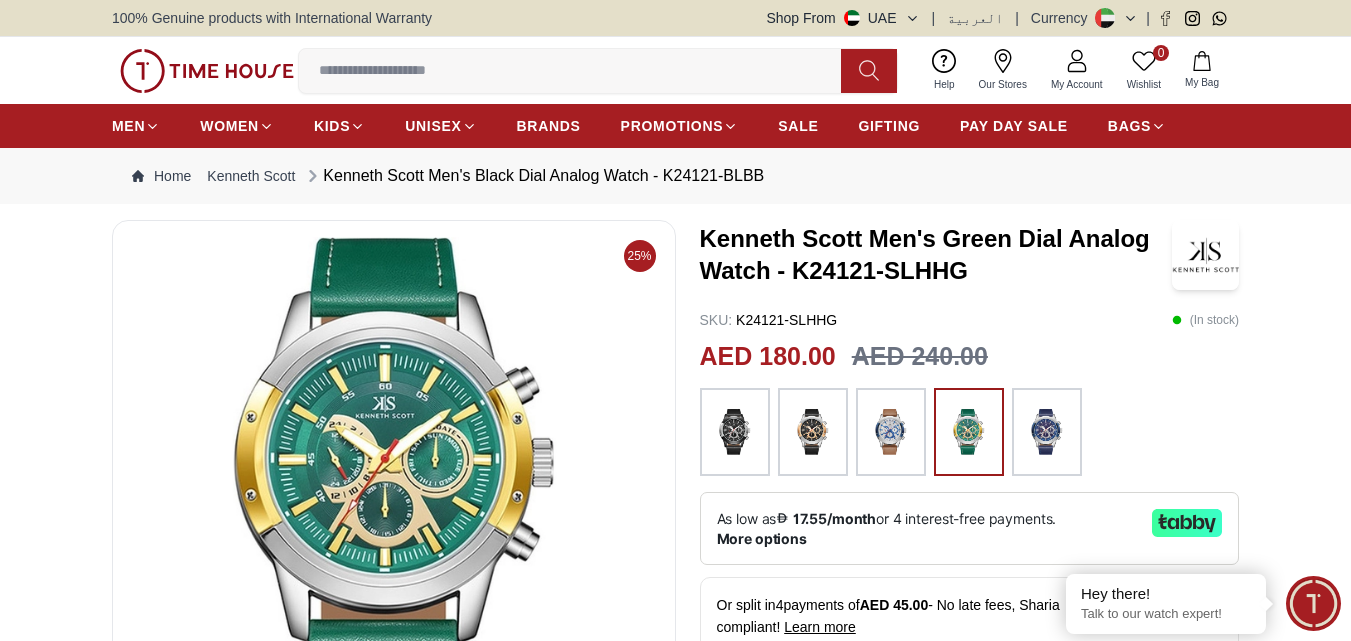 click at bounding box center [813, 432] 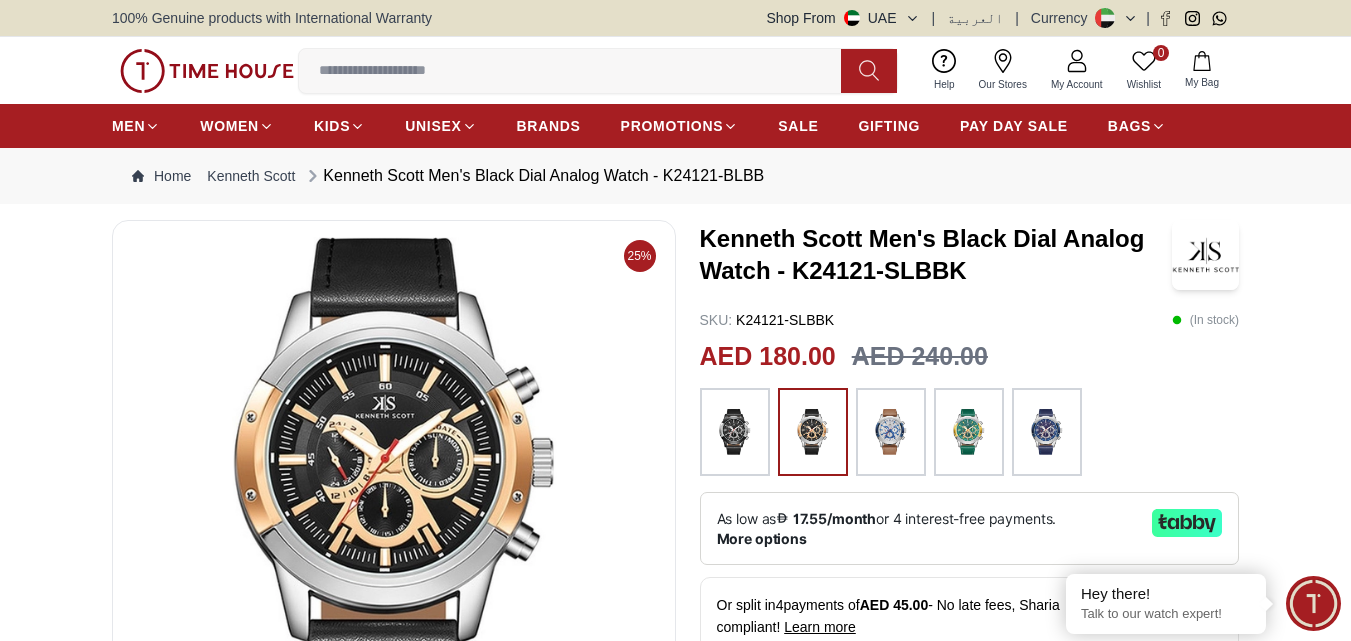 click at bounding box center (735, 432) 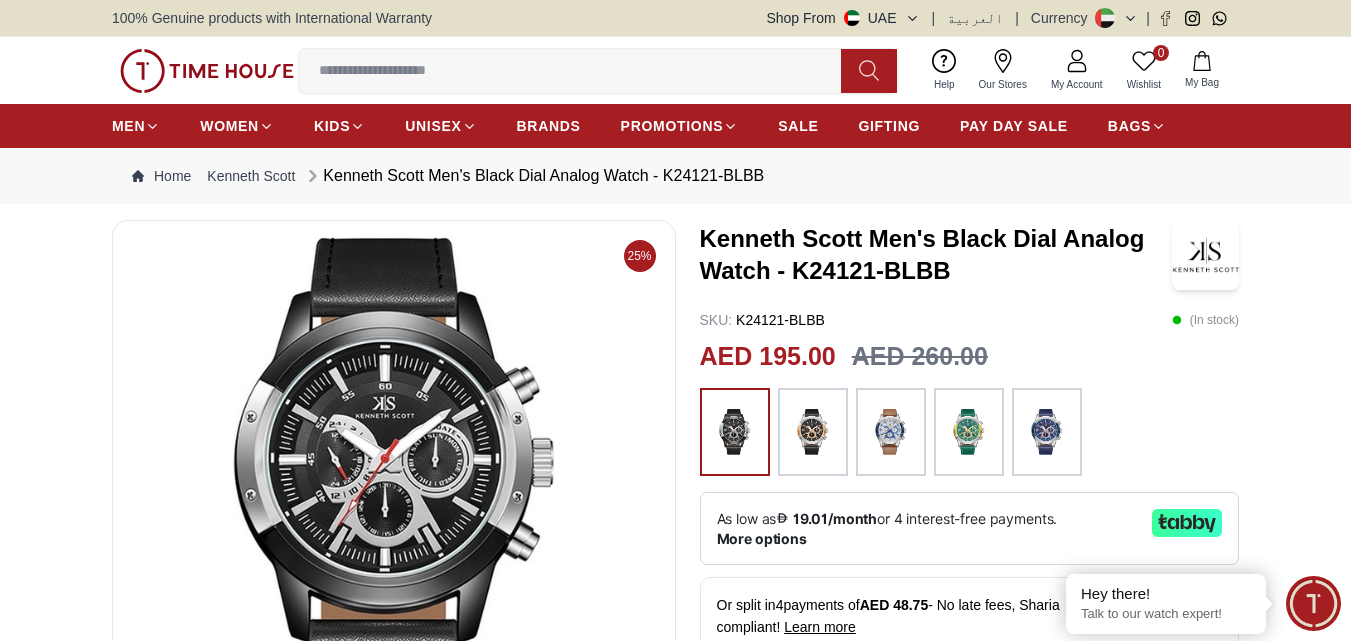 click at bounding box center [969, 432] 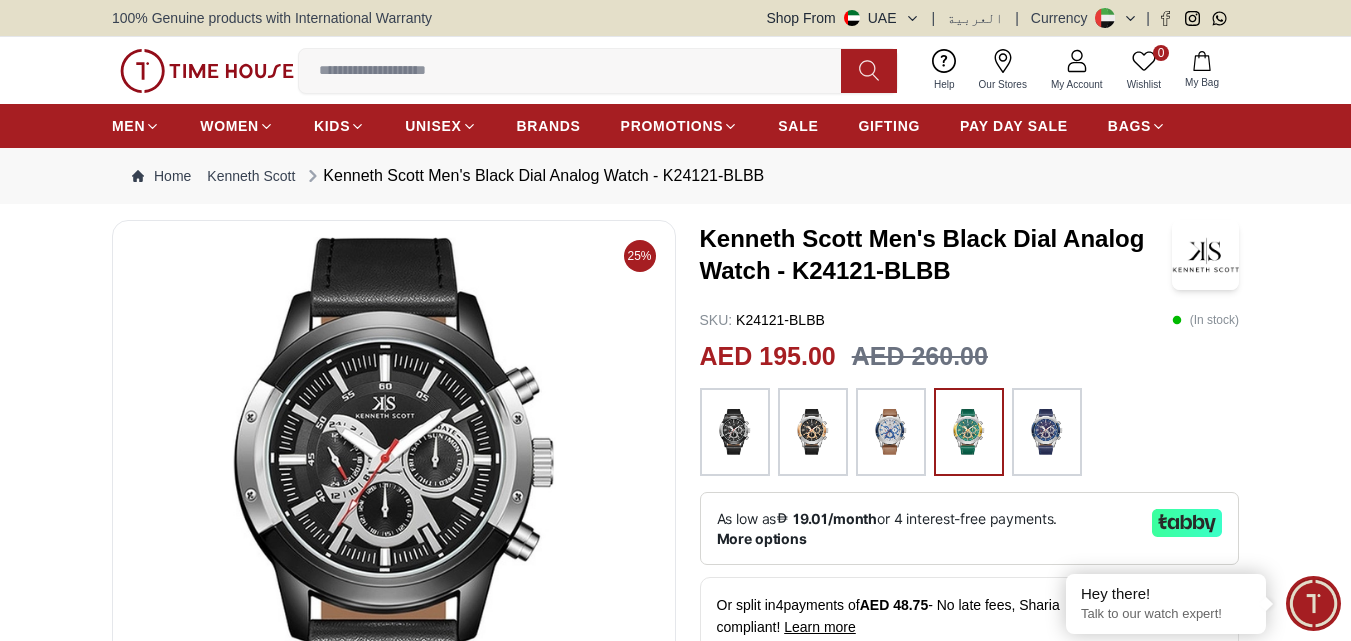 click at bounding box center [1047, 432] 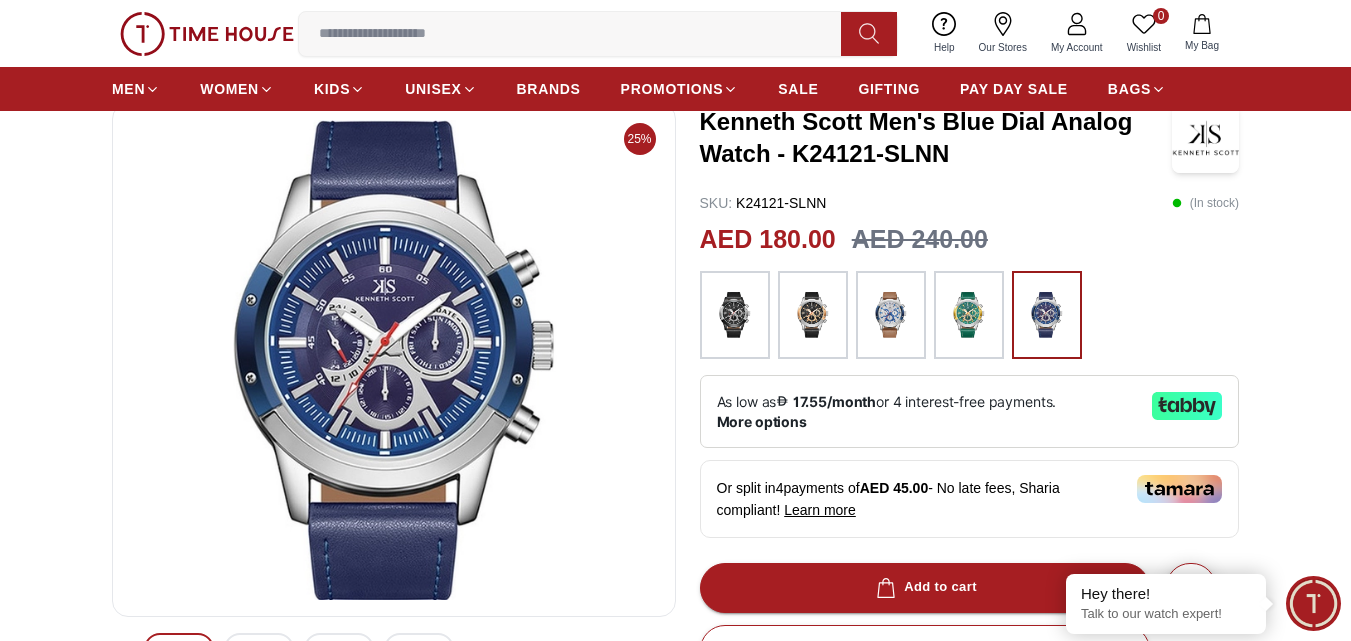 scroll, scrollTop: 82, scrollLeft: 0, axis: vertical 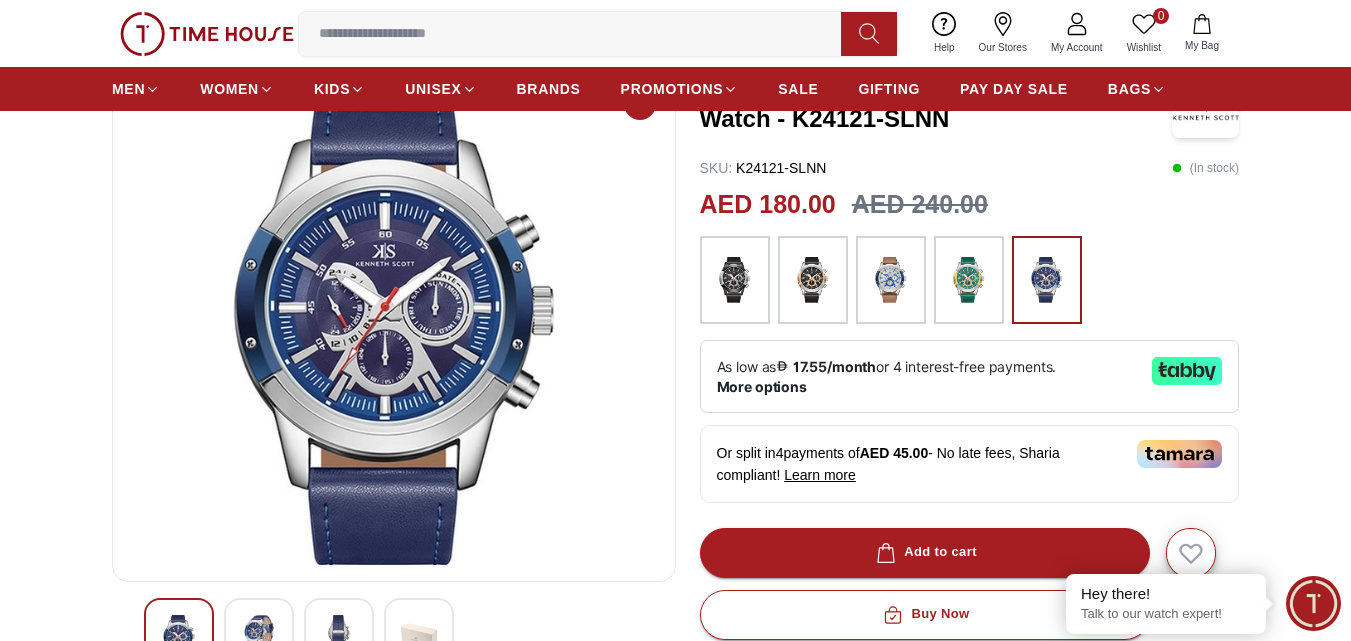 click at bounding box center [891, 280] 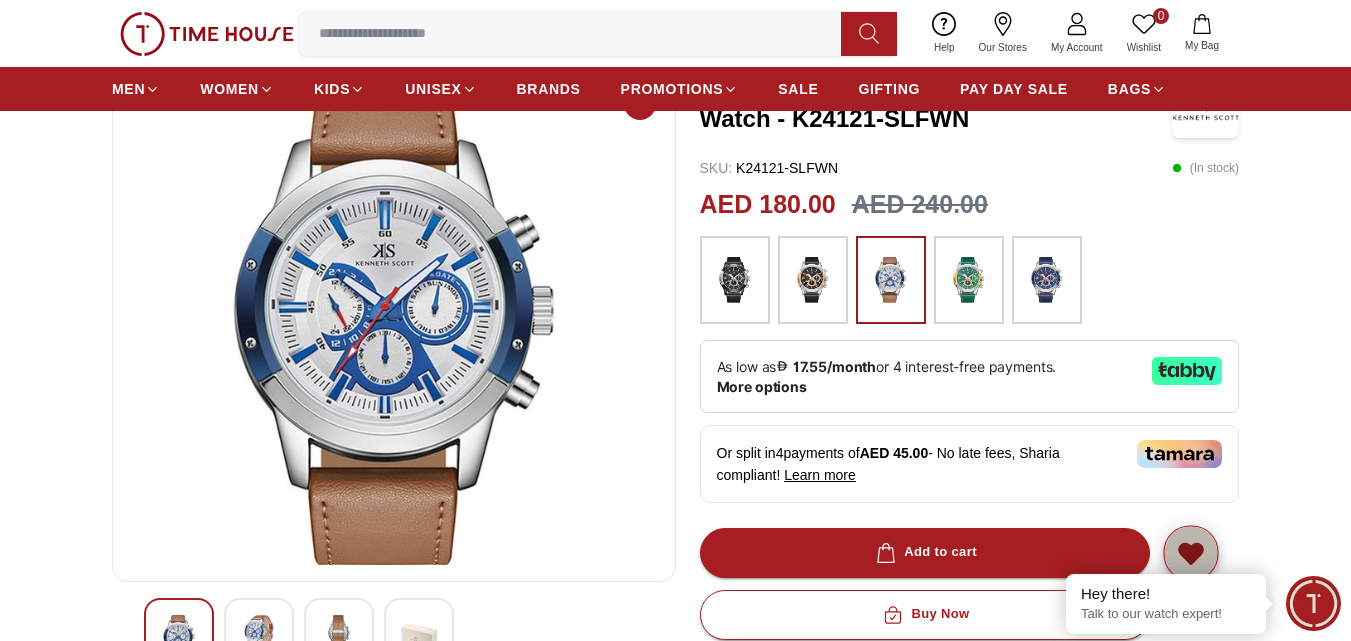 click 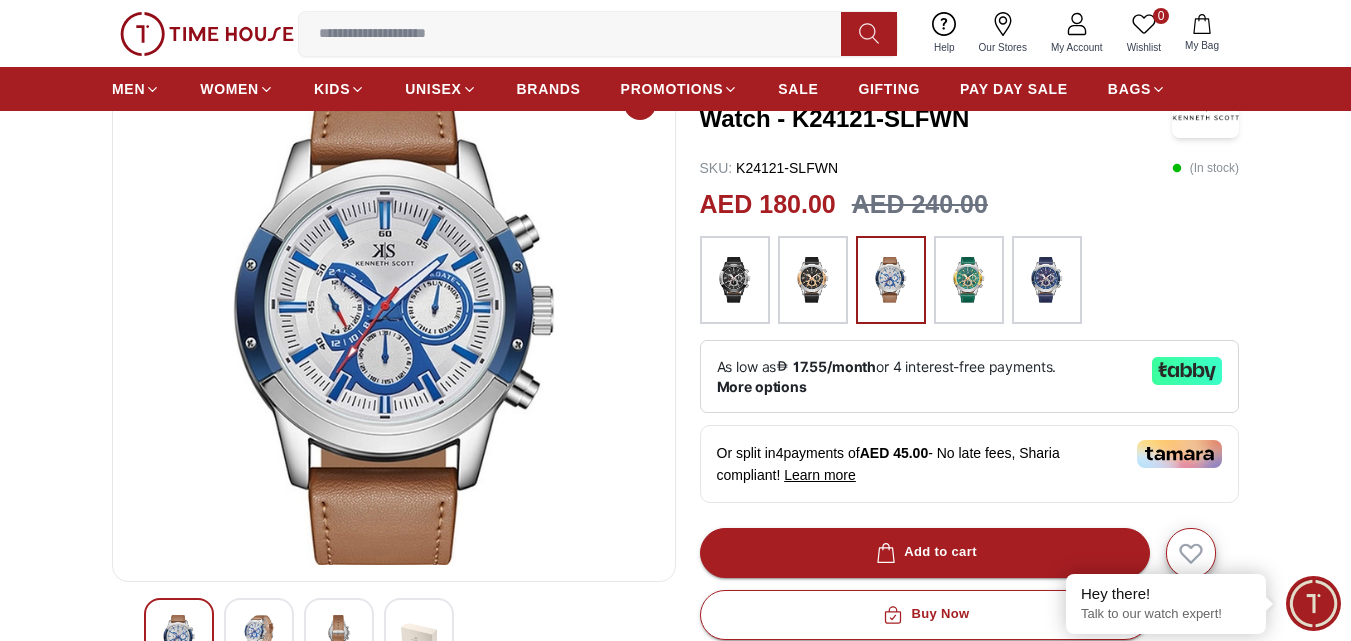 click at bounding box center [259, 633] 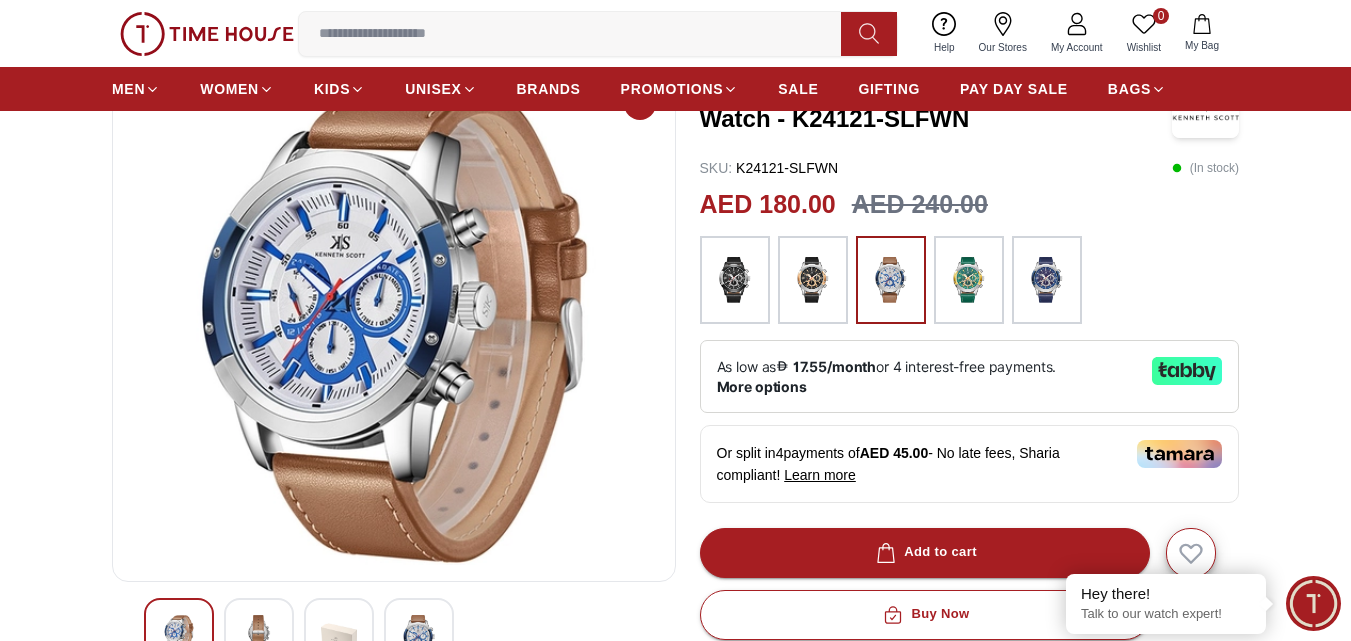 click at bounding box center [339, 638] 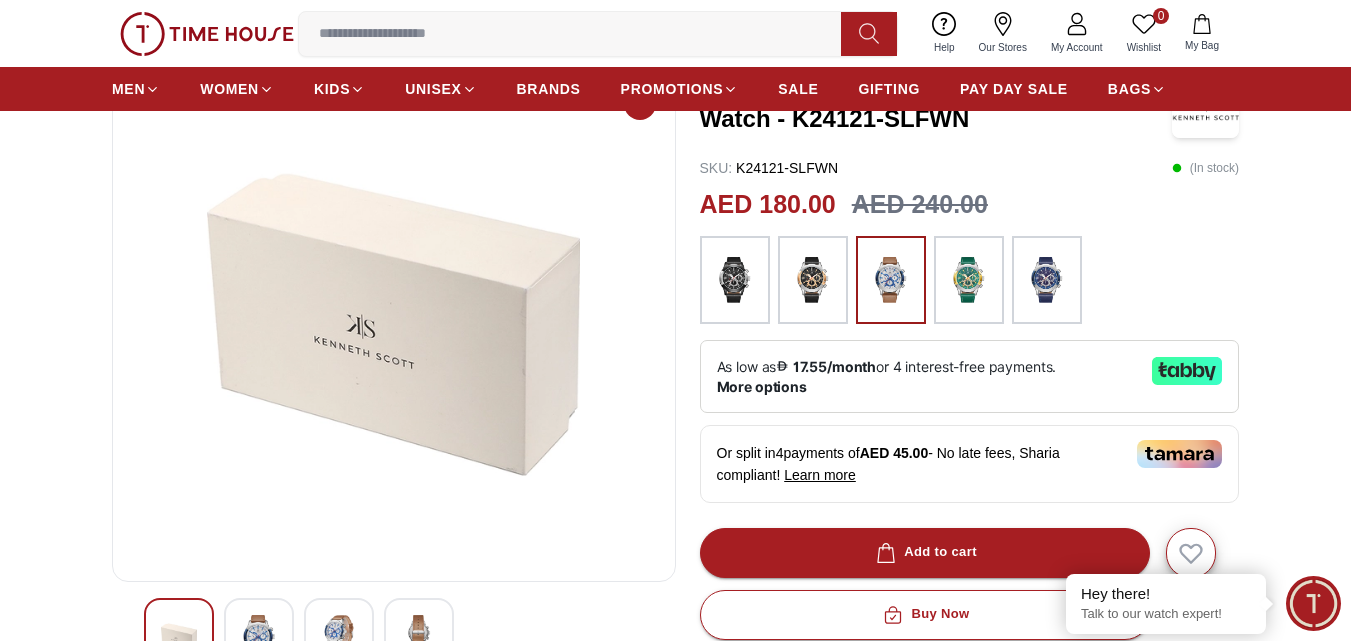 click at bounding box center [419, 633] 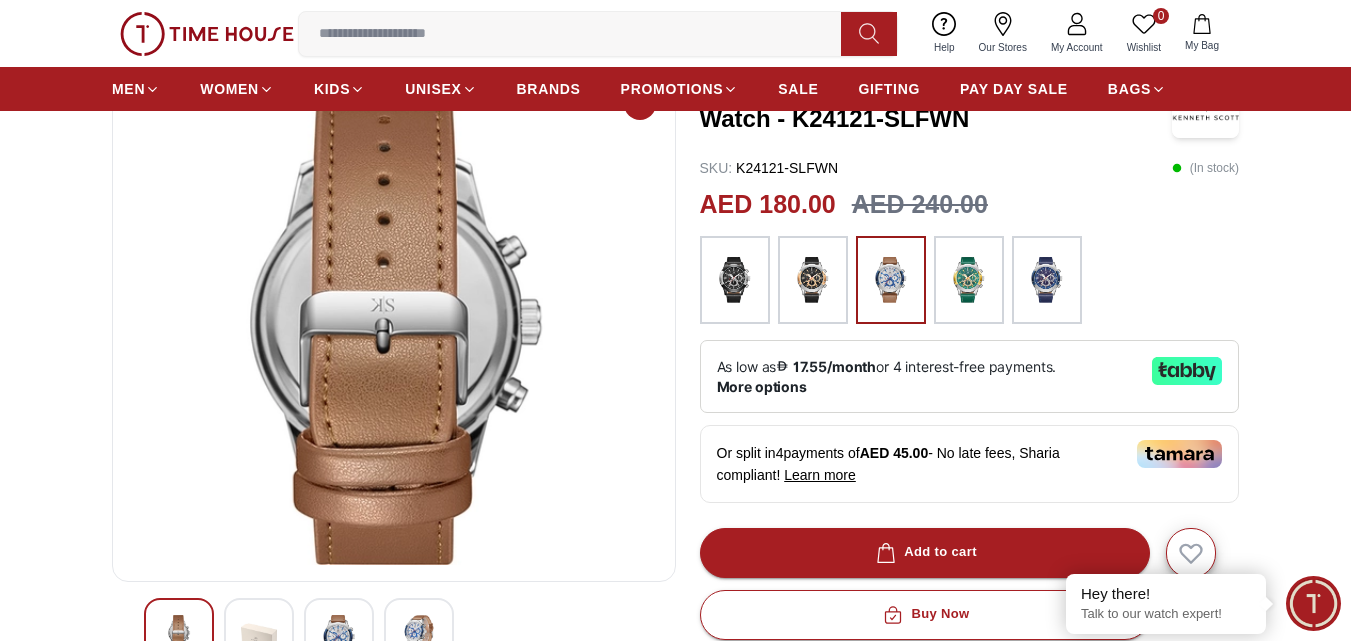 click at bounding box center [259, 638] 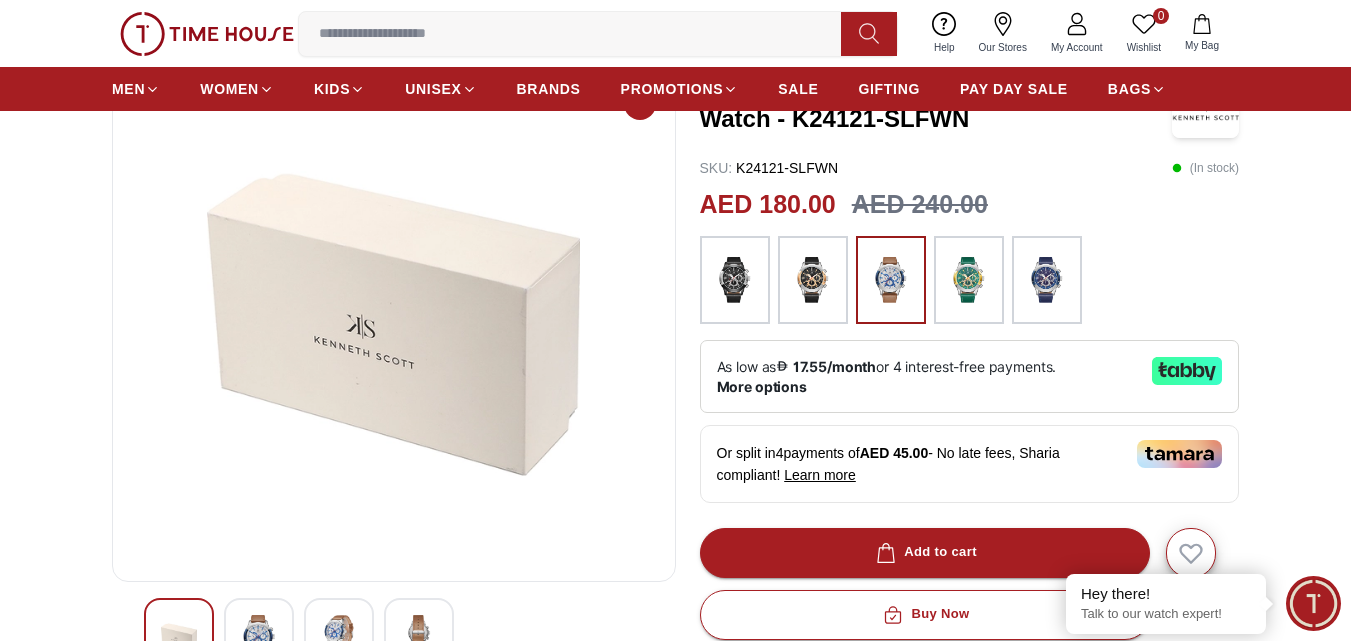 click at bounding box center [339, 633] 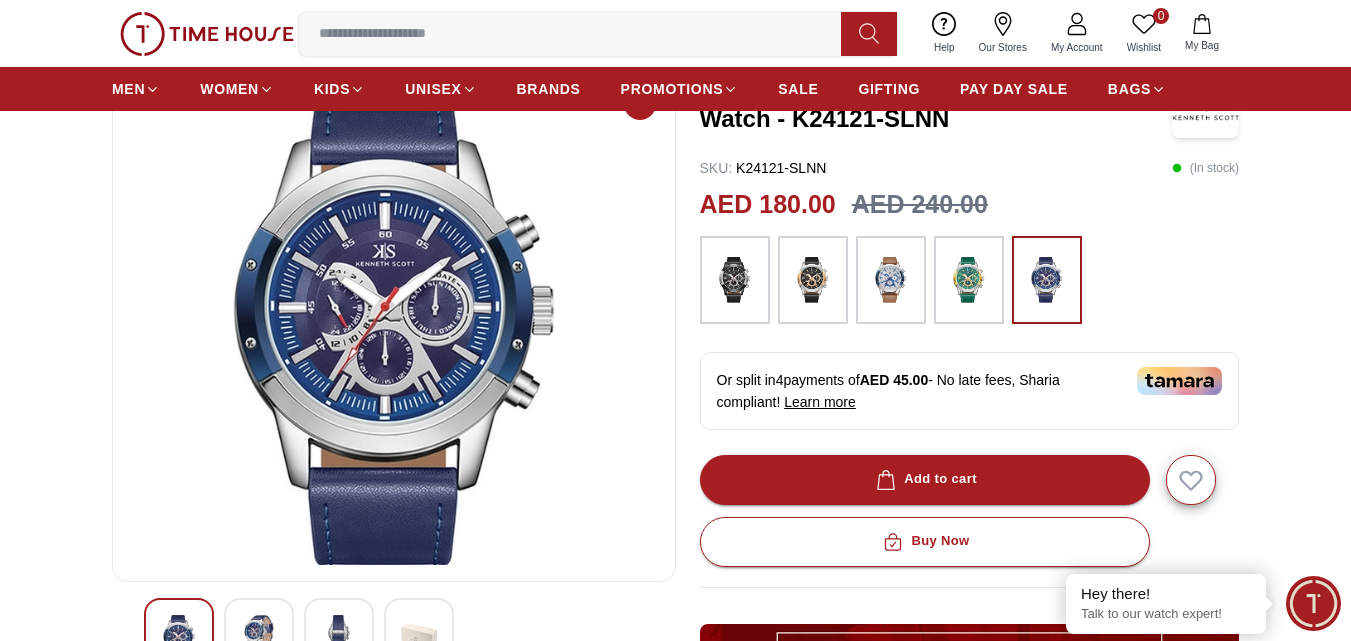 scroll, scrollTop: 0, scrollLeft: 0, axis: both 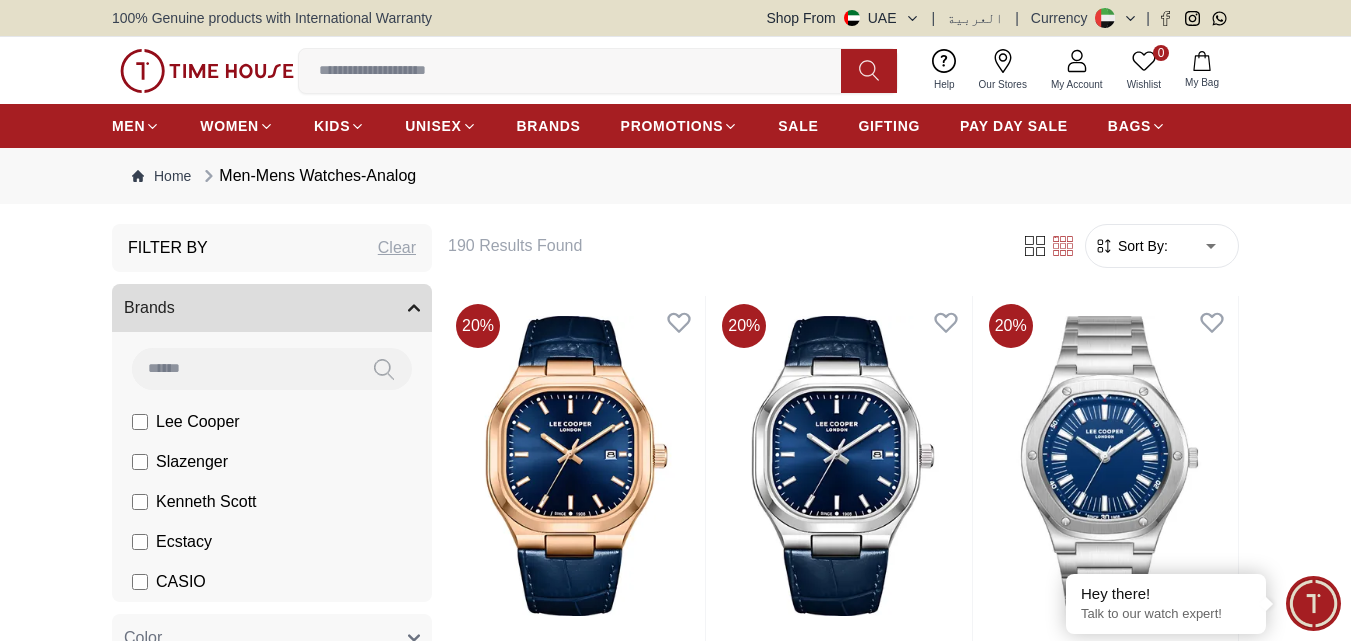 click on "Brands" at bounding box center [272, 308] 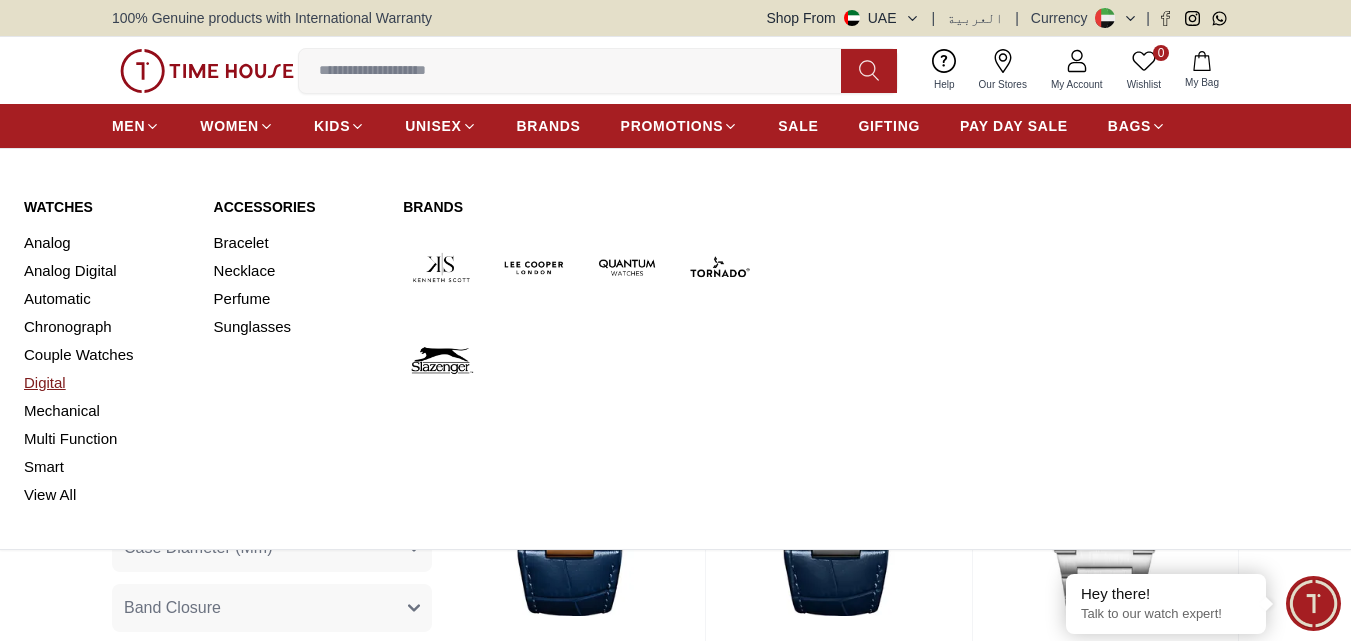 click on "Digital" at bounding box center (107, 383) 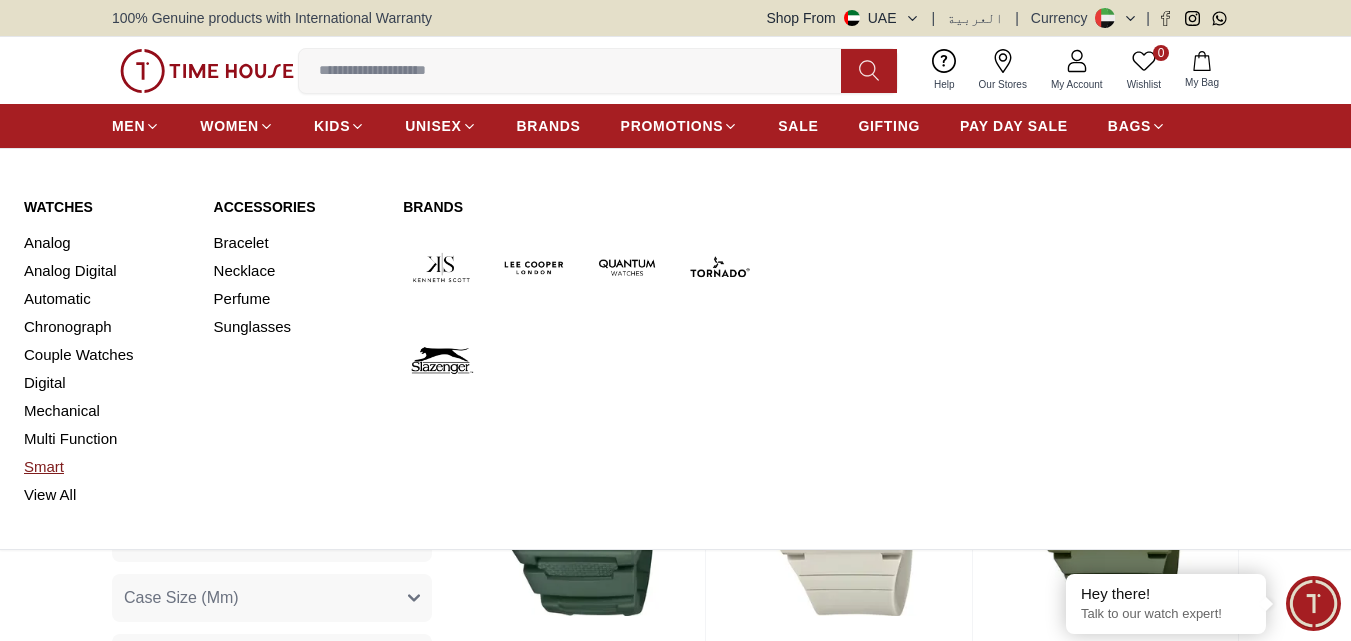 click on "Smart" at bounding box center (107, 467) 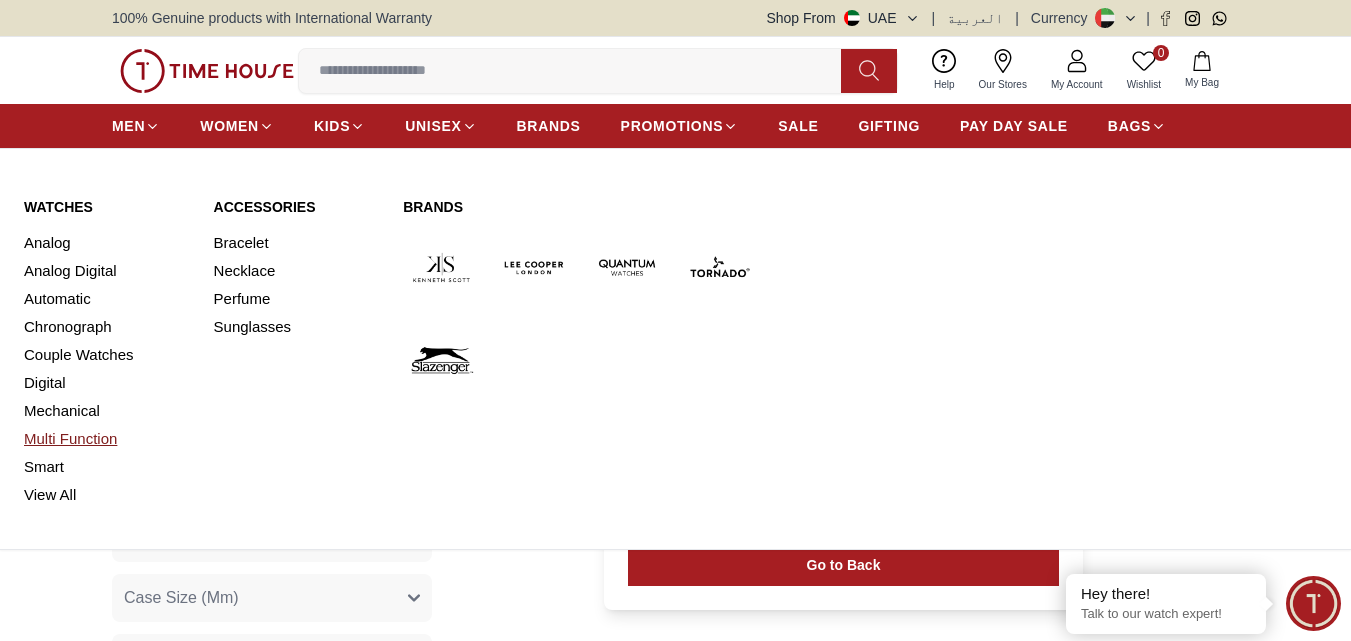 click on "Multi Function" at bounding box center [107, 439] 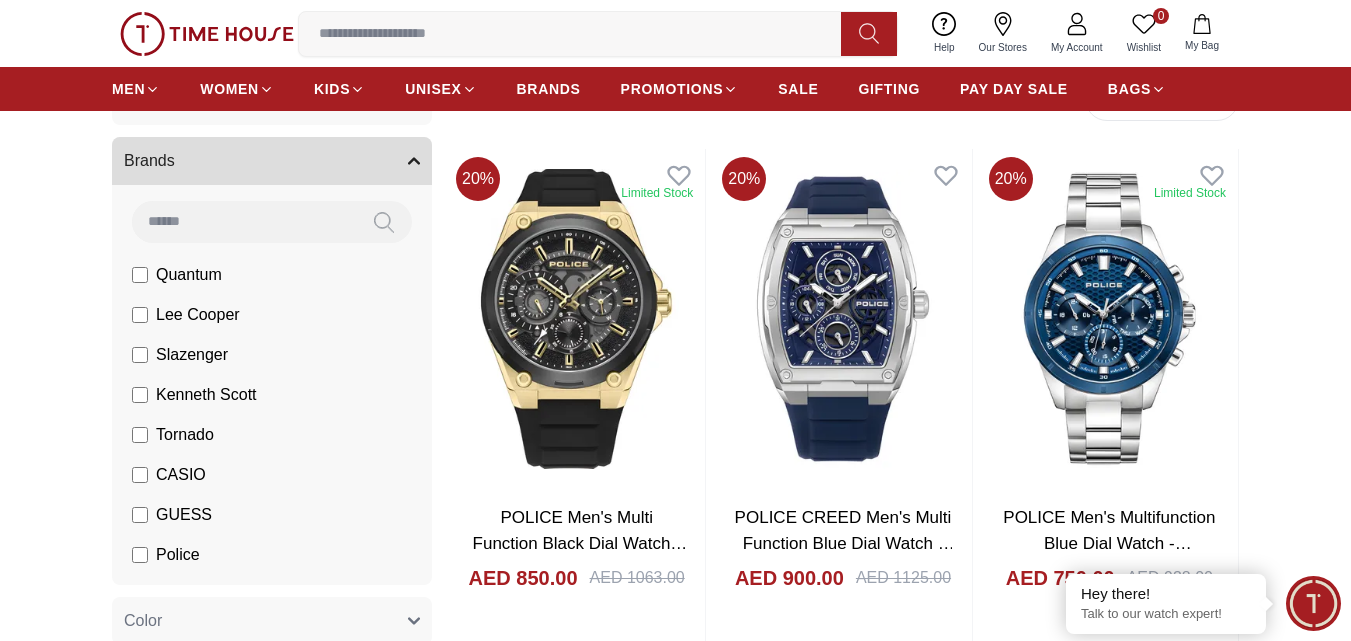scroll, scrollTop: 93, scrollLeft: 0, axis: vertical 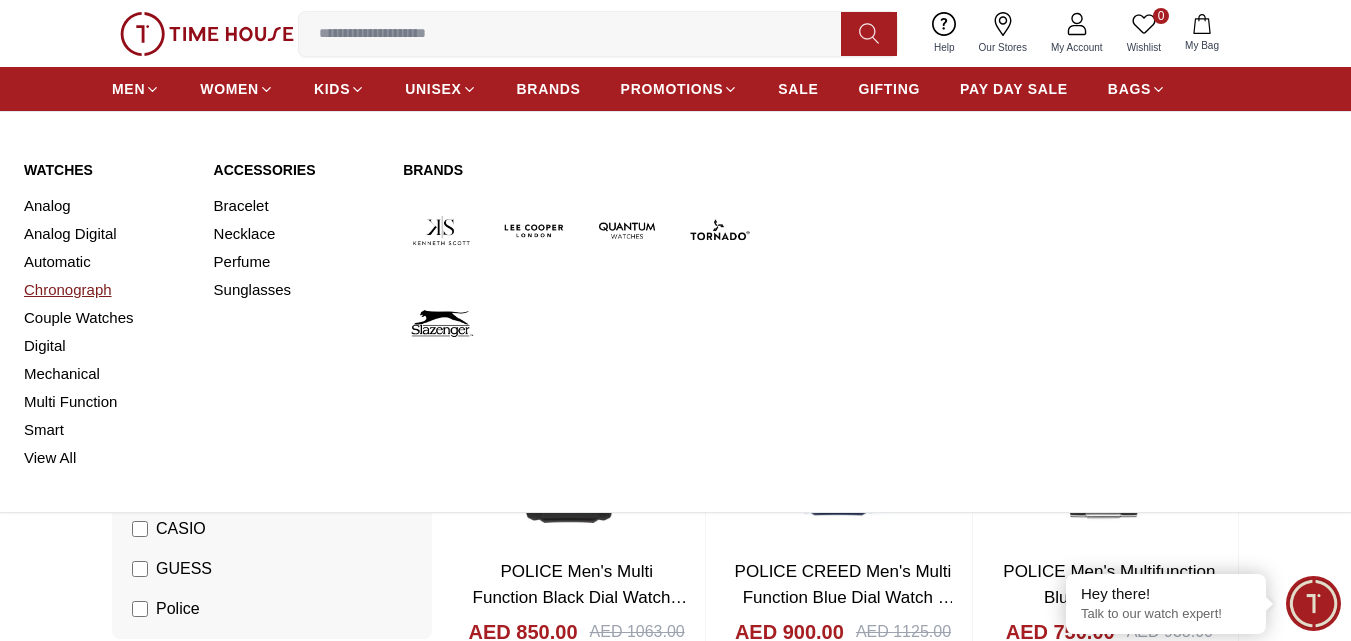 click on "Chronograph" at bounding box center [107, 290] 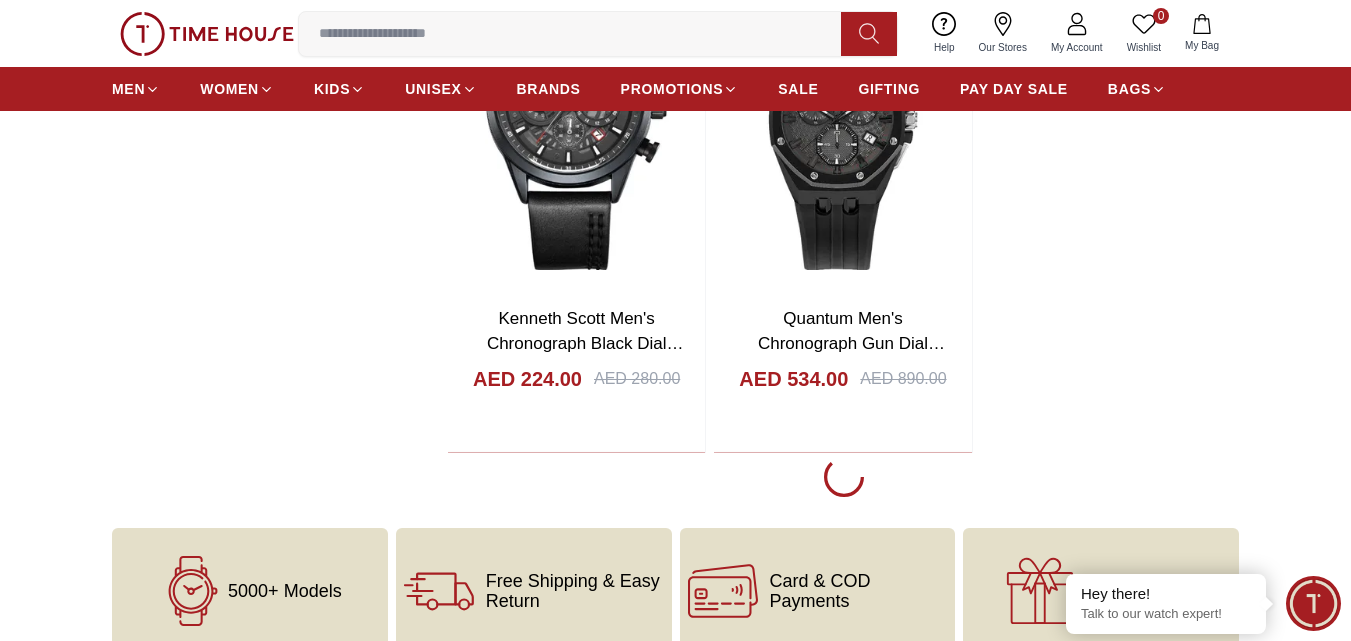 scroll, scrollTop: 3494, scrollLeft: 0, axis: vertical 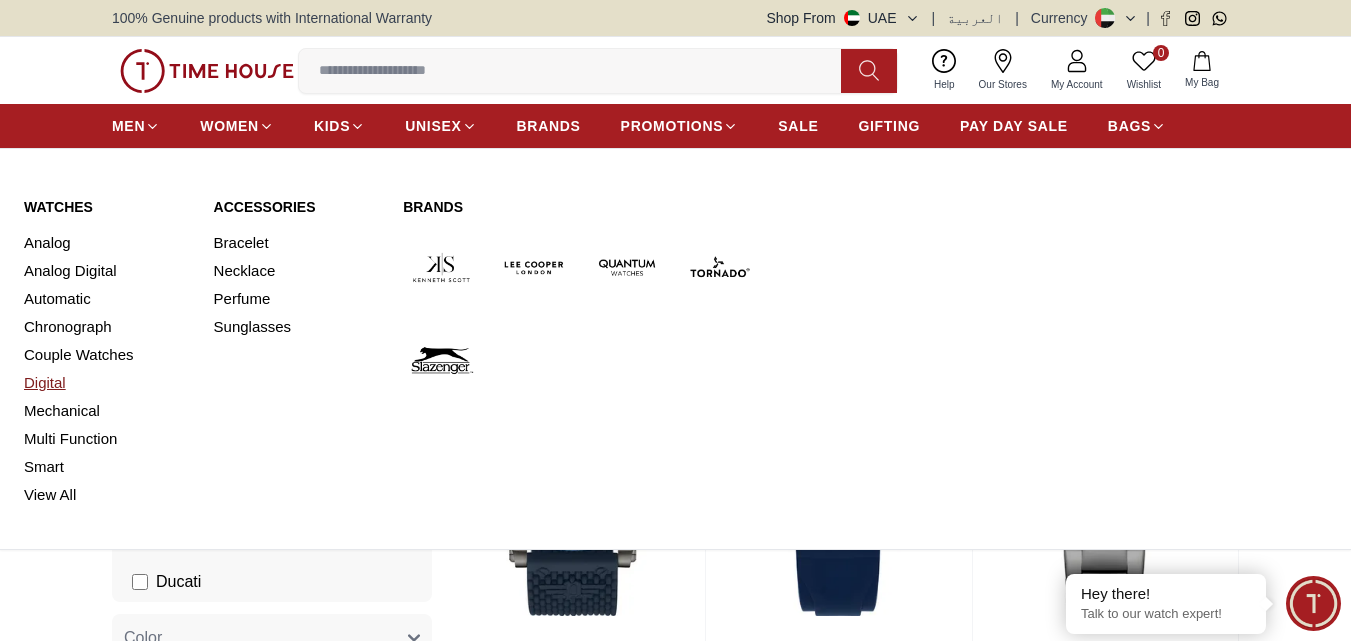 click on "Digital" at bounding box center (107, 383) 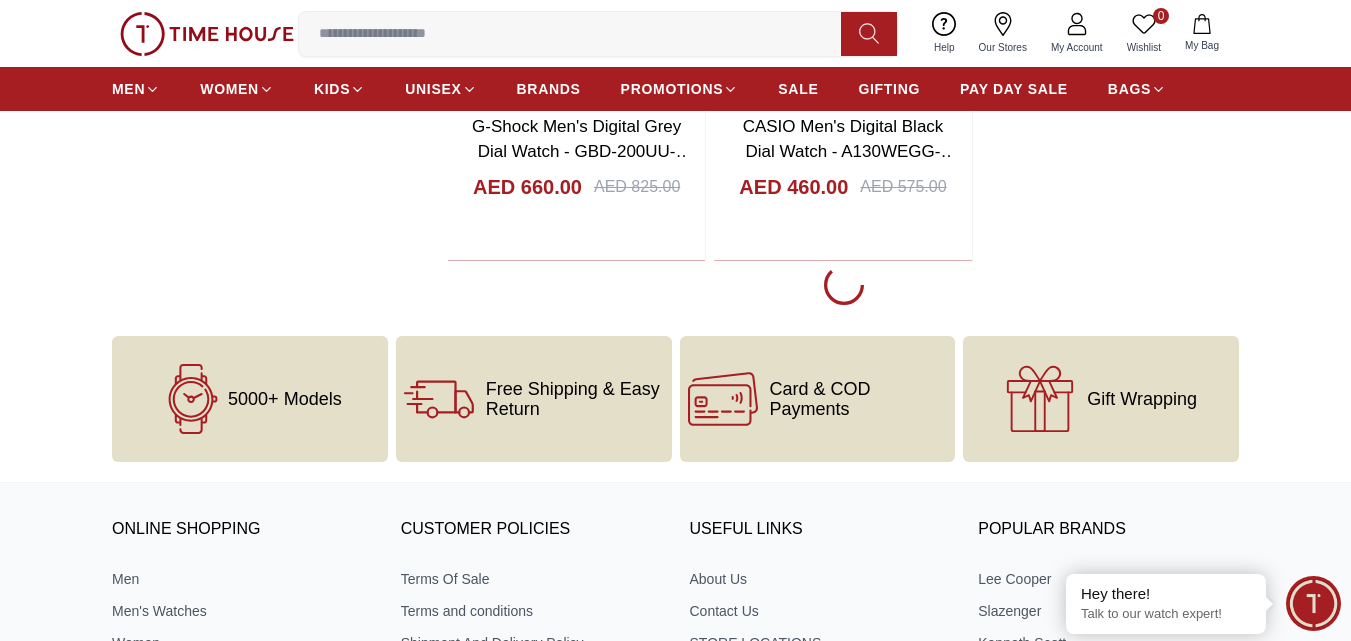 scroll, scrollTop: 3658, scrollLeft: 0, axis: vertical 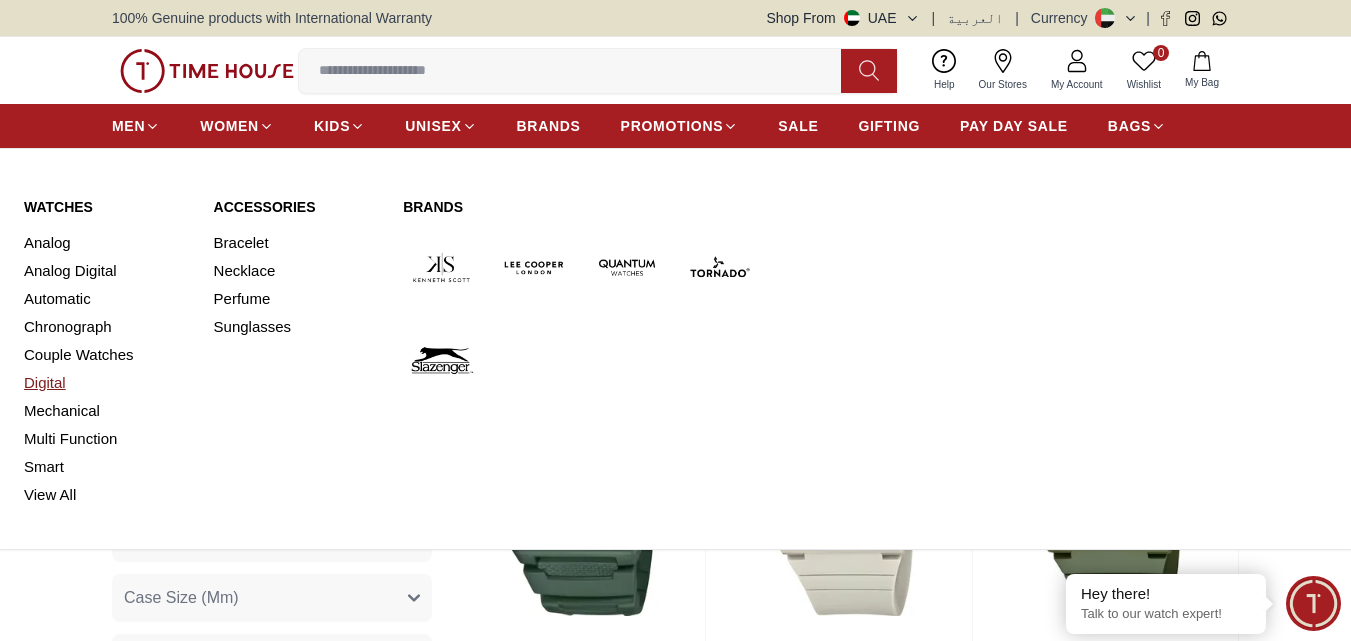 click on "Digital" at bounding box center [107, 383] 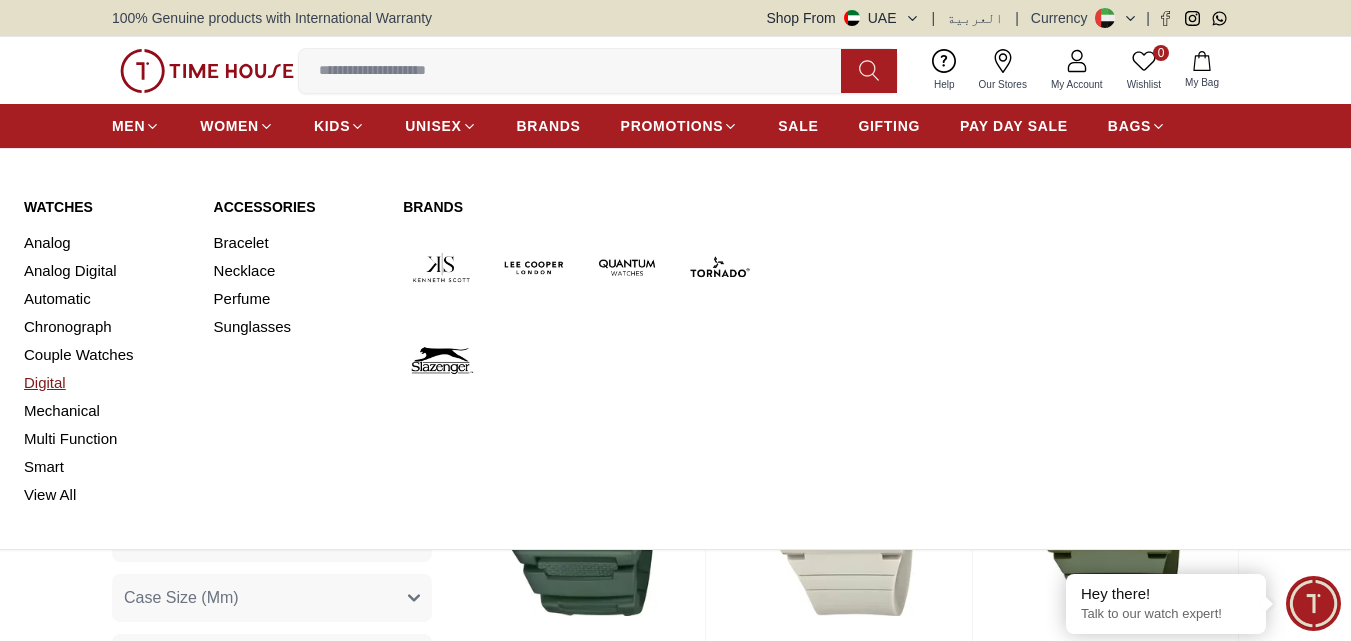 click on "Digital" at bounding box center (107, 383) 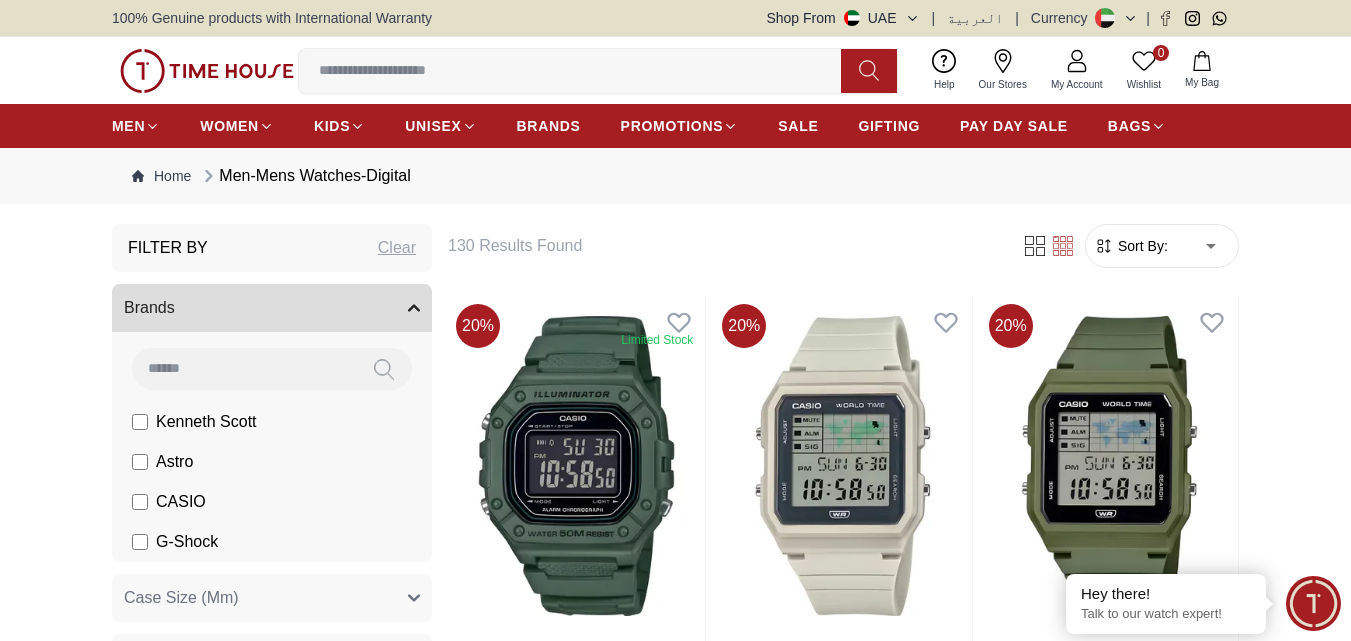 click at bounding box center [578, 71] 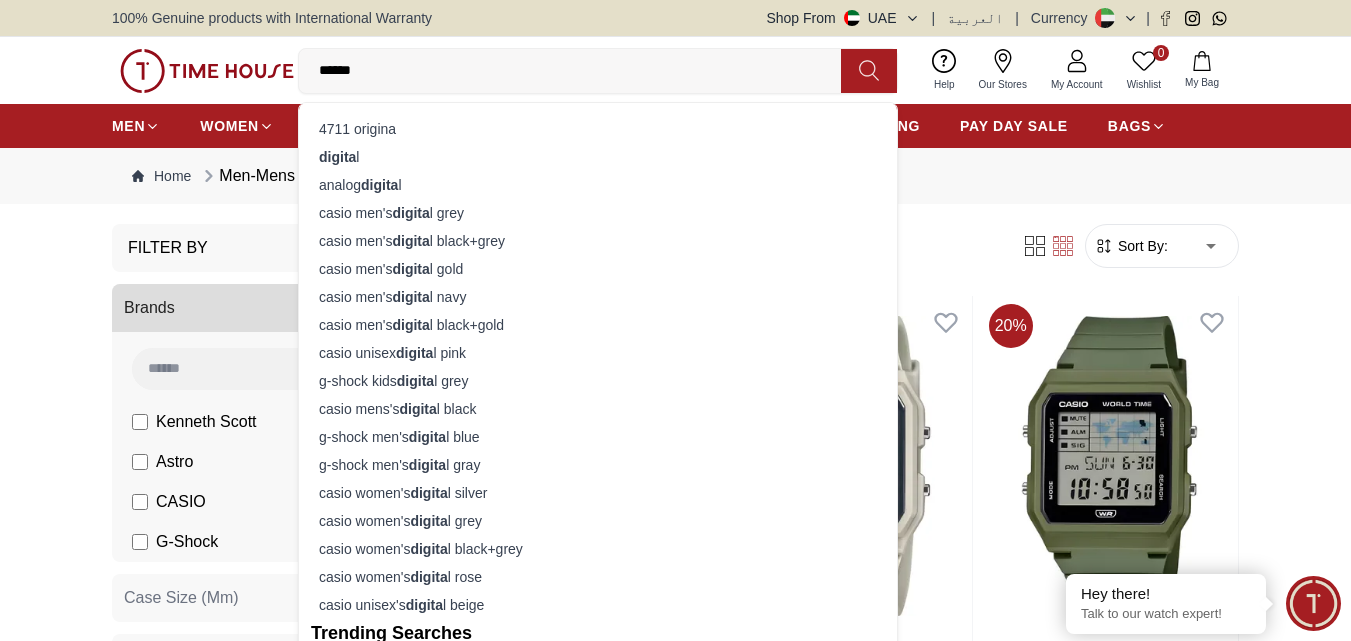type on "*******" 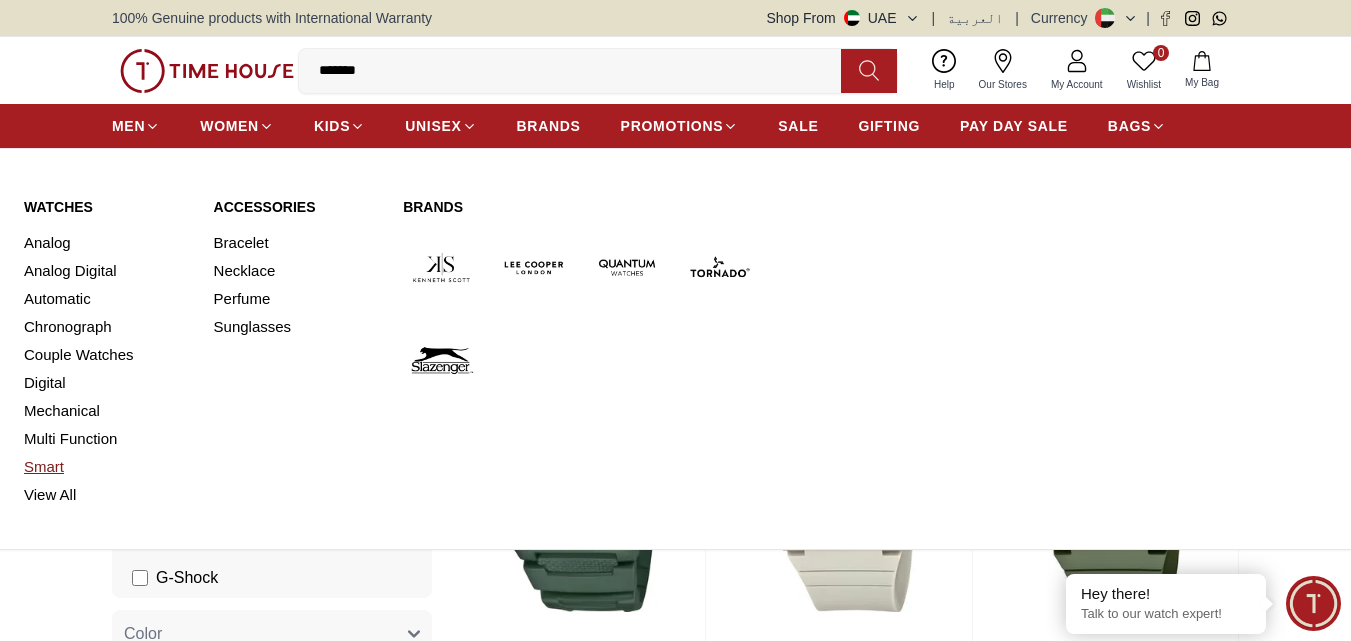 click on "Smart" at bounding box center (107, 467) 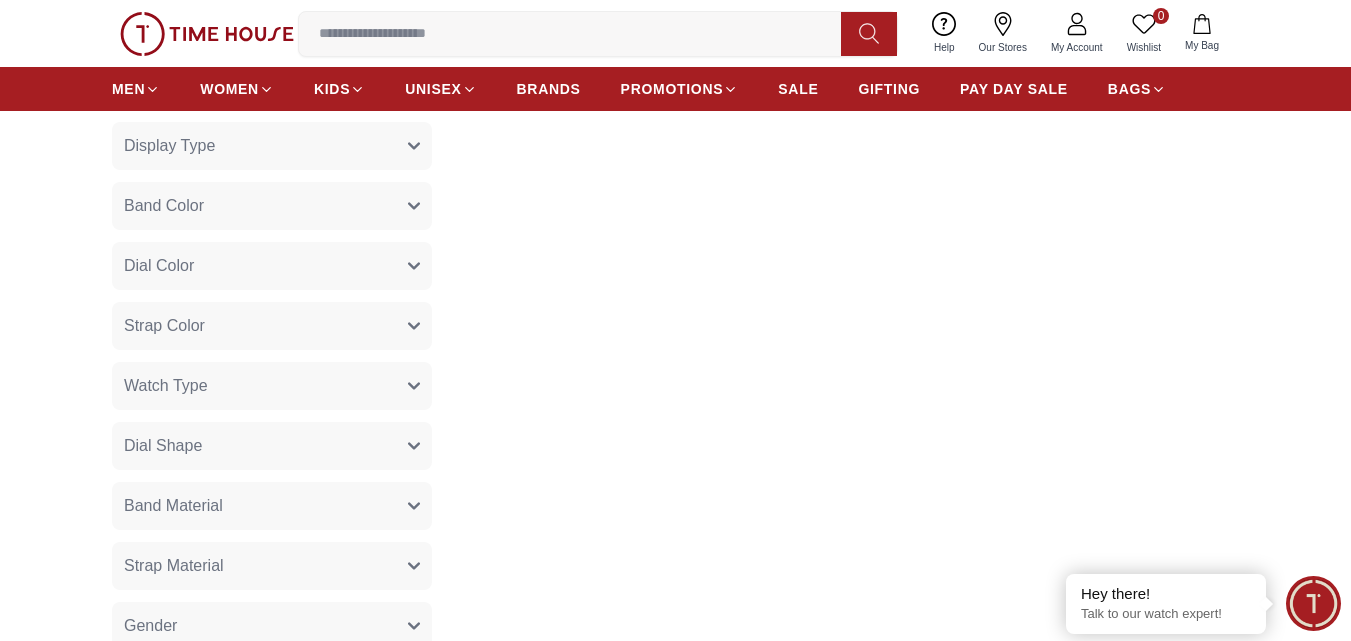 scroll, scrollTop: 951, scrollLeft: 0, axis: vertical 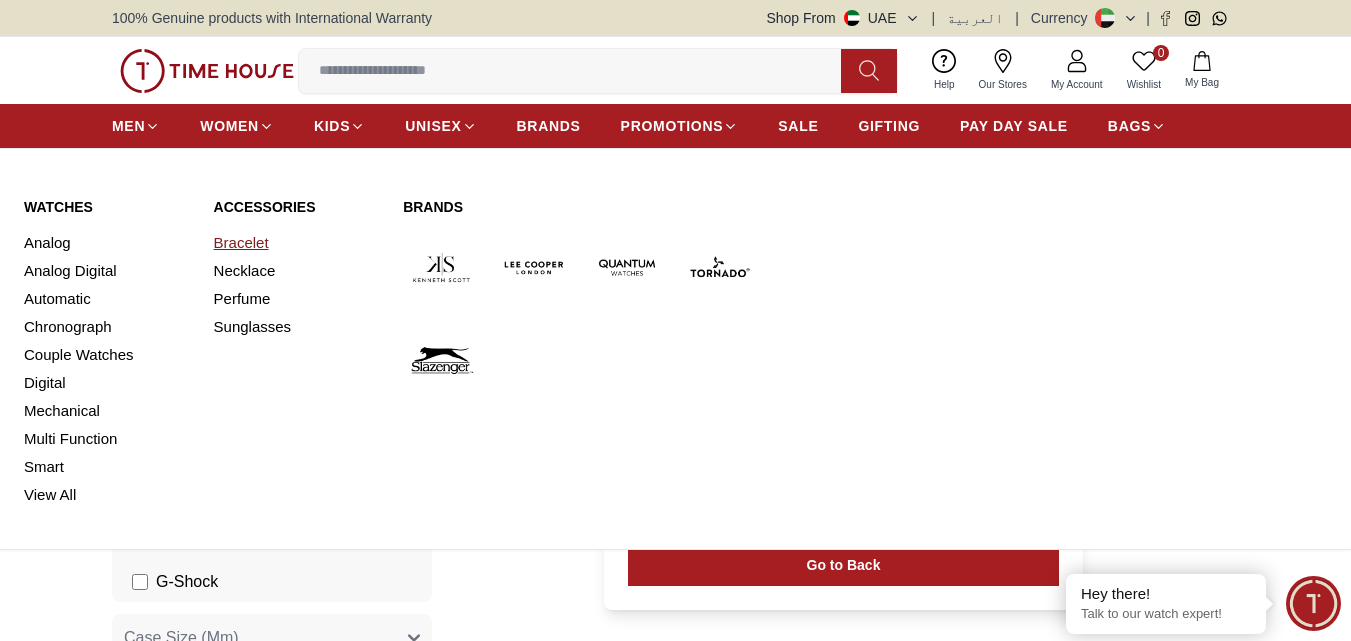 click on "Bracelet" at bounding box center [297, 243] 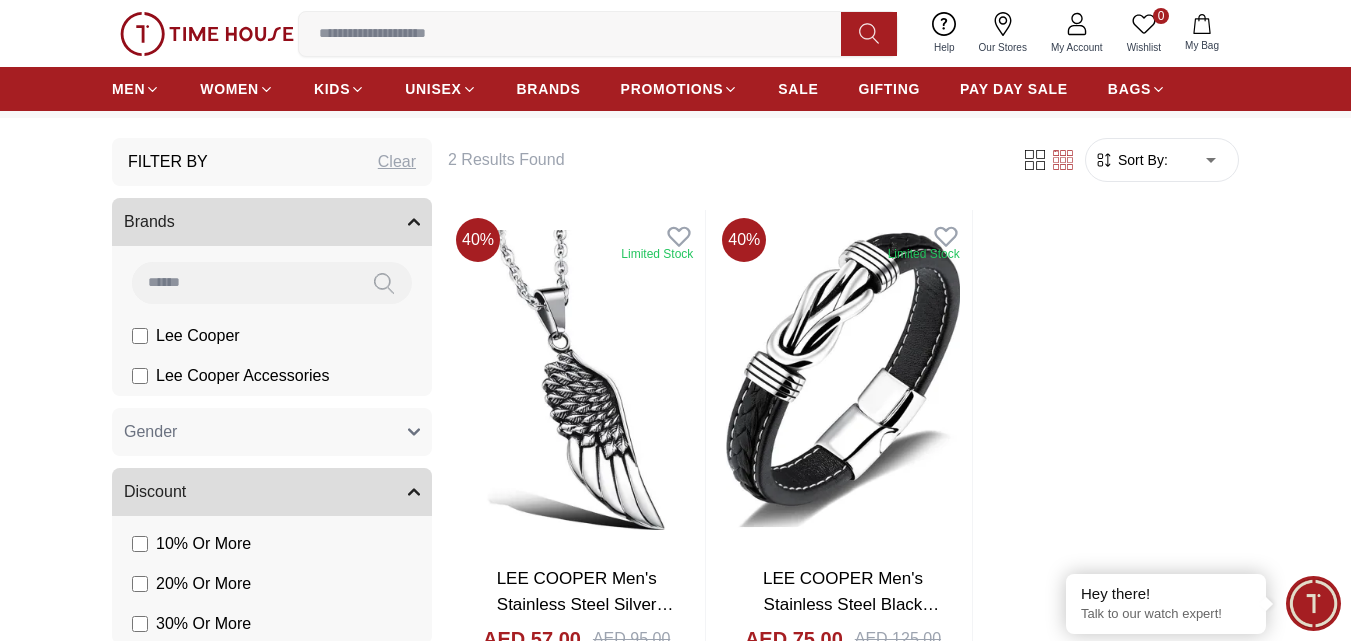 scroll, scrollTop: 0, scrollLeft: 0, axis: both 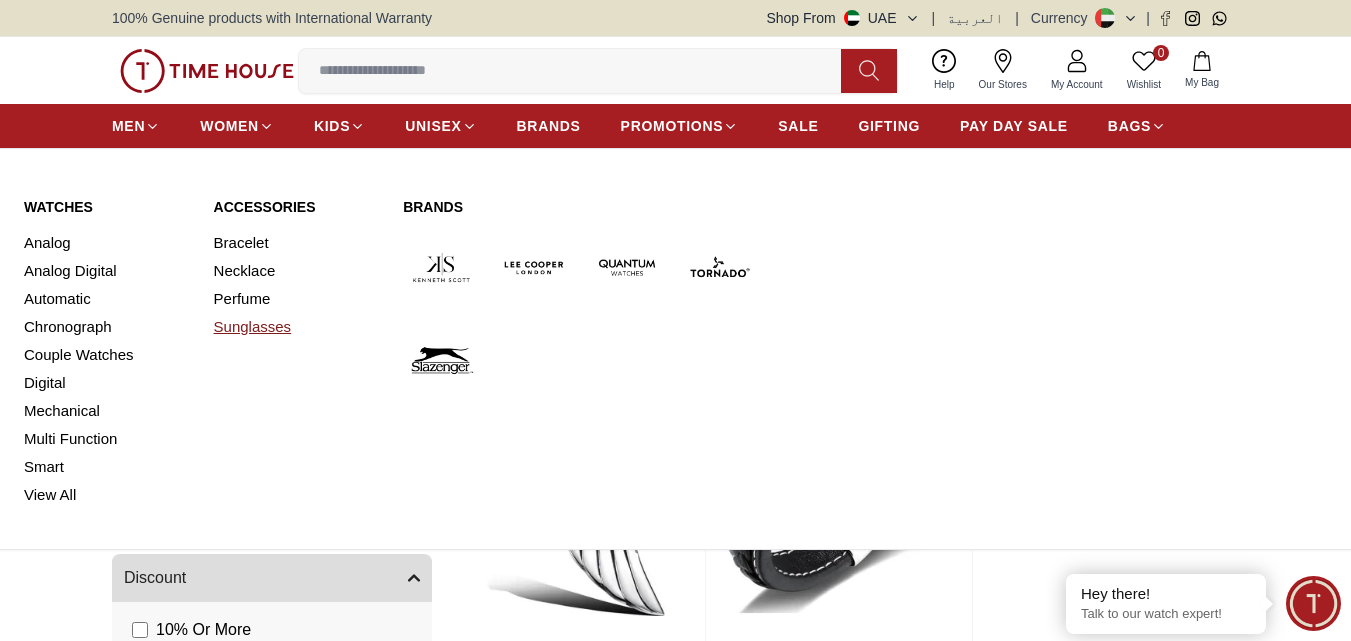 click on "Sunglasses" at bounding box center (297, 327) 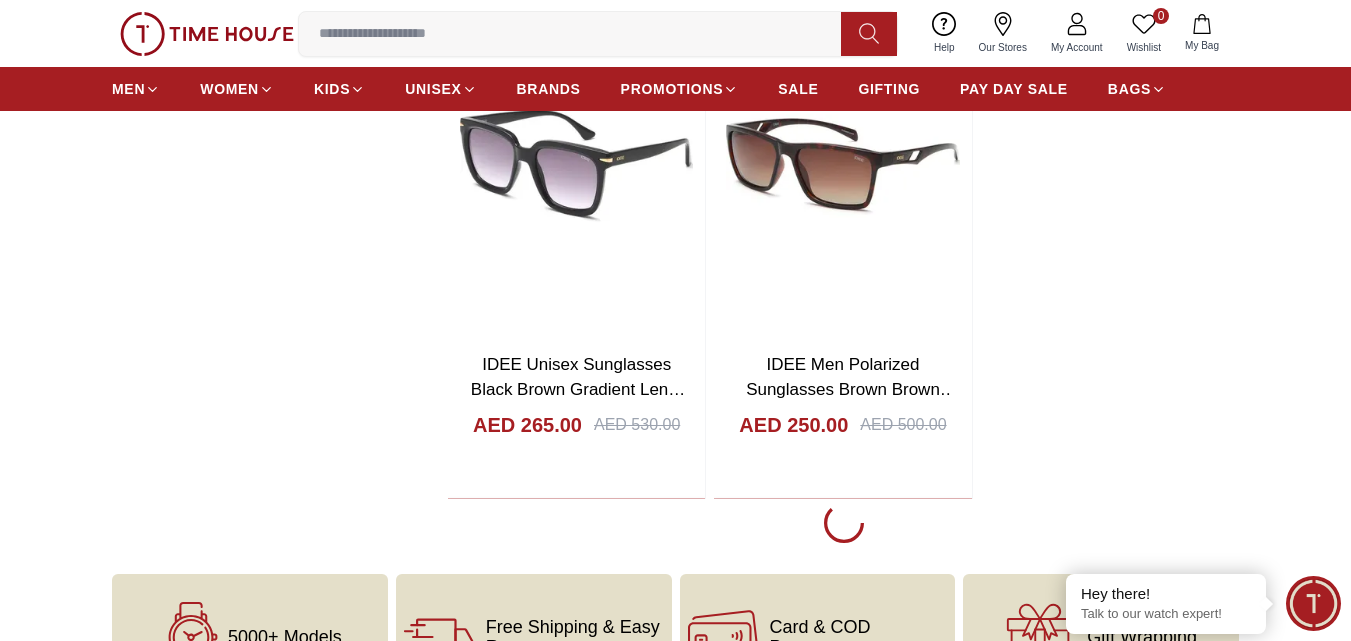 scroll, scrollTop: 3384, scrollLeft: 0, axis: vertical 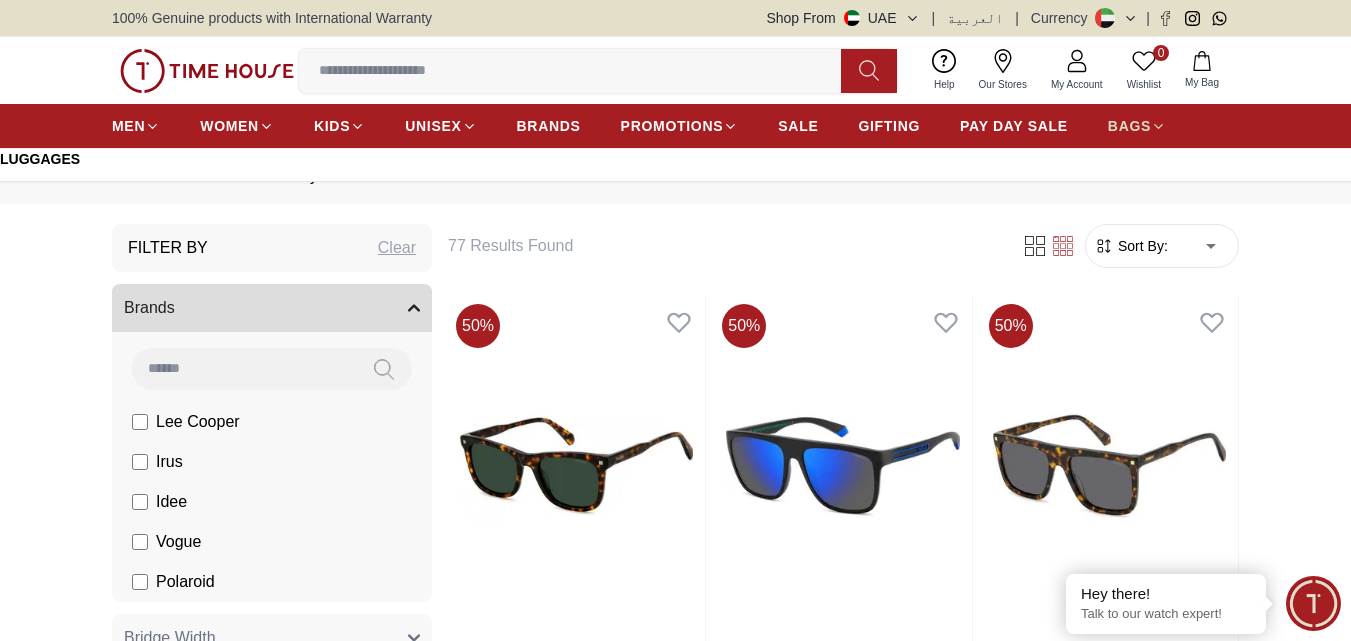 click 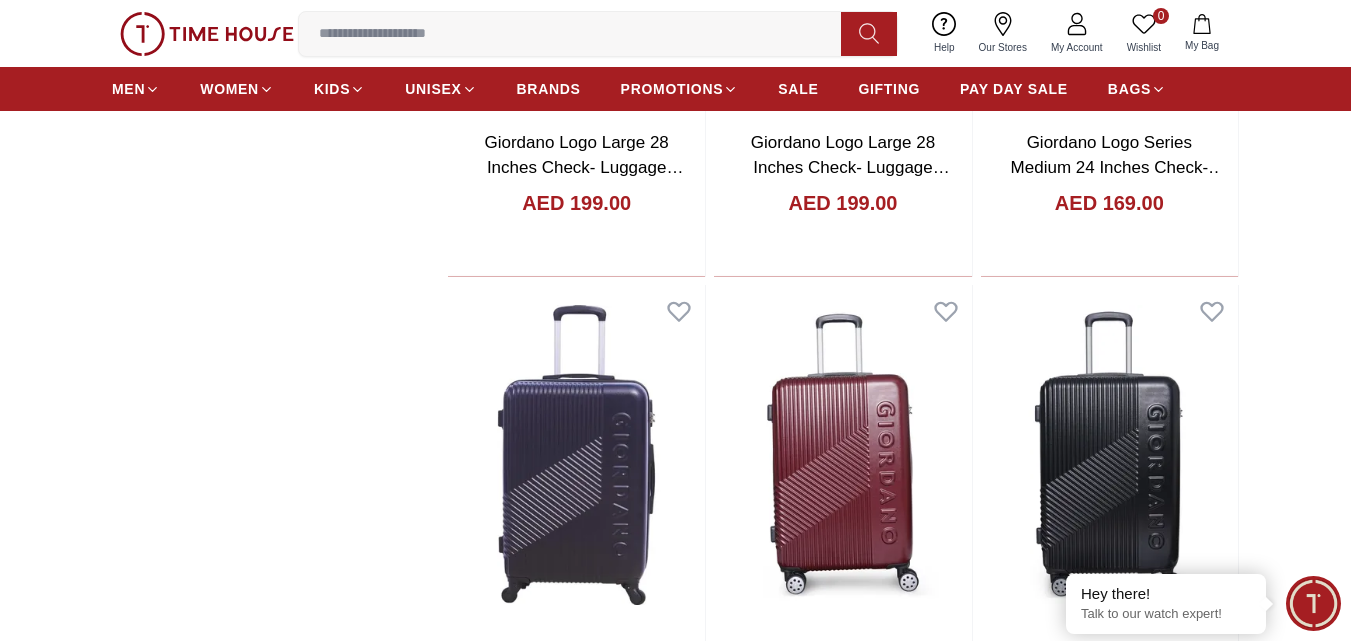 scroll, scrollTop: 0, scrollLeft: 0, axis: both 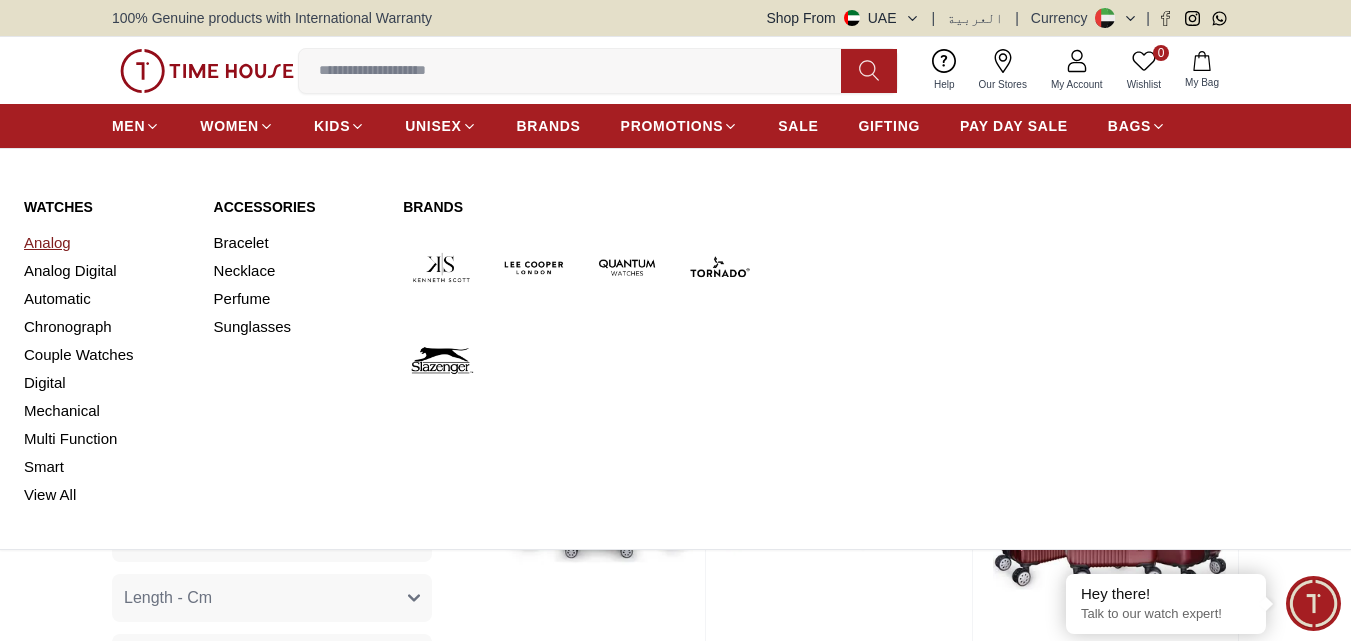 click on "Analog" at bounding box center (107, 243) 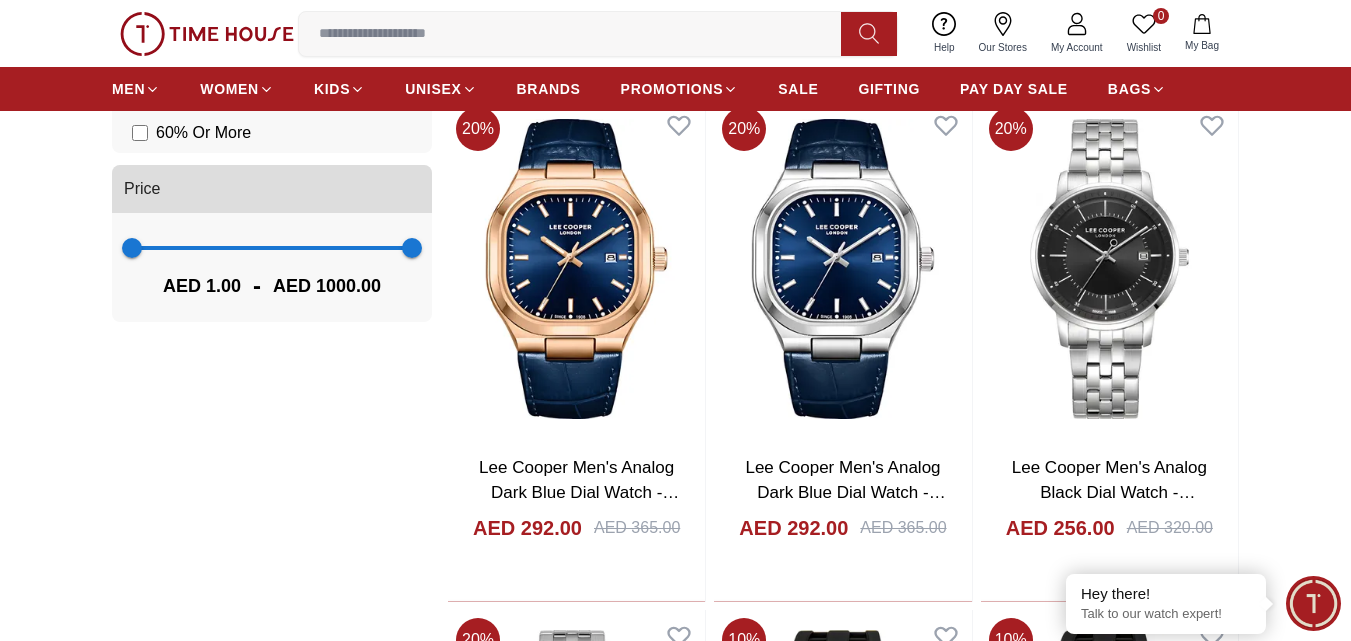scroll, scrollTop: 1802, scrollLeft: 0, axis: vertical 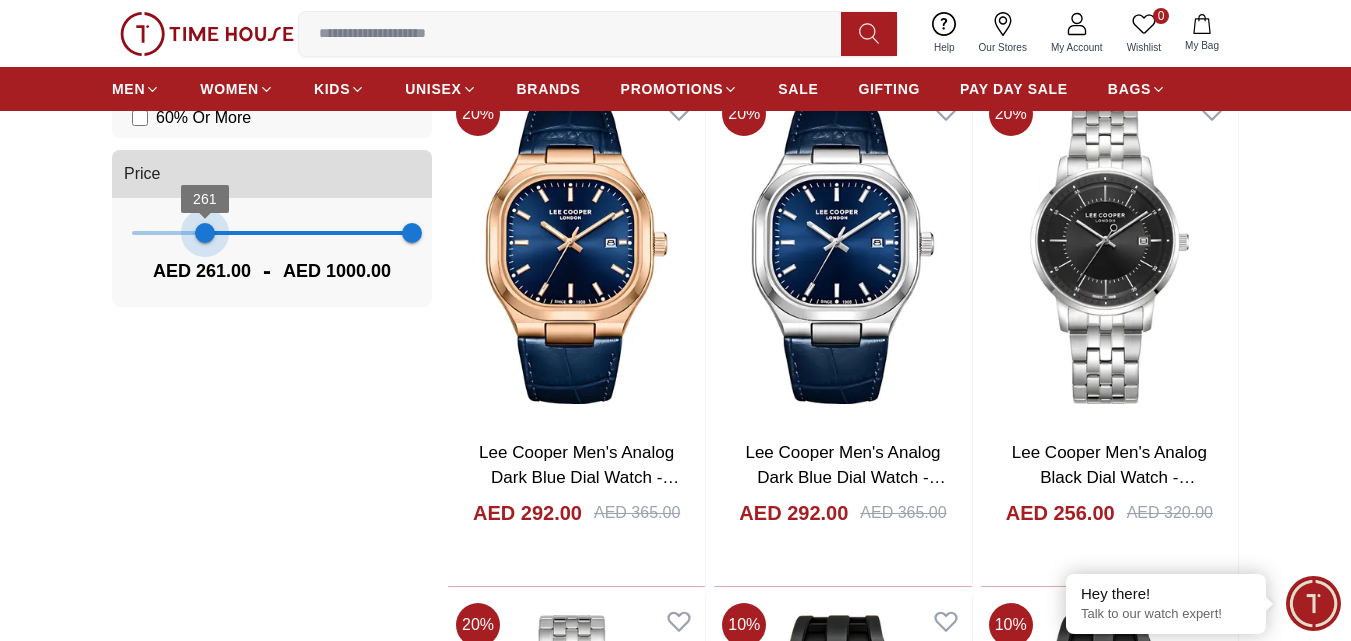 click on "261 1000" at bounding box center (272, 233) 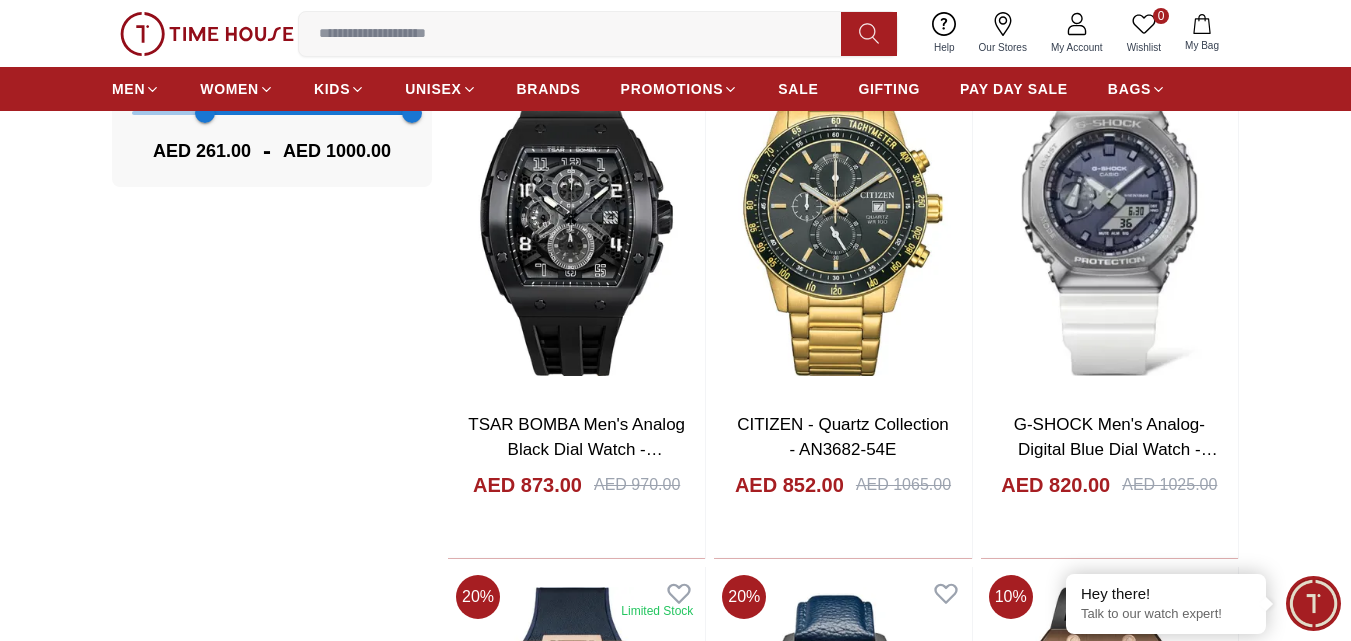 click on "Filter By Clear Brands Quantum Lee Cooper Slazenger Tornado CASIO CITIZEN GUESS ORIENT Police Ducati G-Shock Tsar Bomba Color Black Green Blue Red Dark Blue Silver Orange Rose Gold Grey White White / Rose Gold Black / Black Black / Silver Yellow Brown White / Silver Light Blue Black /Grey Pink Green /Silver Purple Blue / Blue Navy Blue Military Green Blue / Silver Champagne White / Gold White / Gold  Black  Ivory Blue  Army Green Camouflage Silver / White / Rose Gold Black / Blue MOP White Black/Silver Blue/Silver Navy blue Cadet Blue Deep Blue Green / Gold  Spa Blue /public/uploads/product/IBmFk_Q1AGS.jpg /public/uploads/product/zze3SOb-QLE.jpg Main Functions 1/1 second units chronograph 60 minute timing, 24 hrs display, Date display Small second hand 1/1 second units chronograph 60 minute timing
24 hrs display
Date display 1/1 second units chronograph 12 hour timing
Date display 1/1 second units chronograph 12 hour timing
Date display 1/1 second units chronograph 12 hour timing
Date display 45 40" at bounding box center [272, 283] 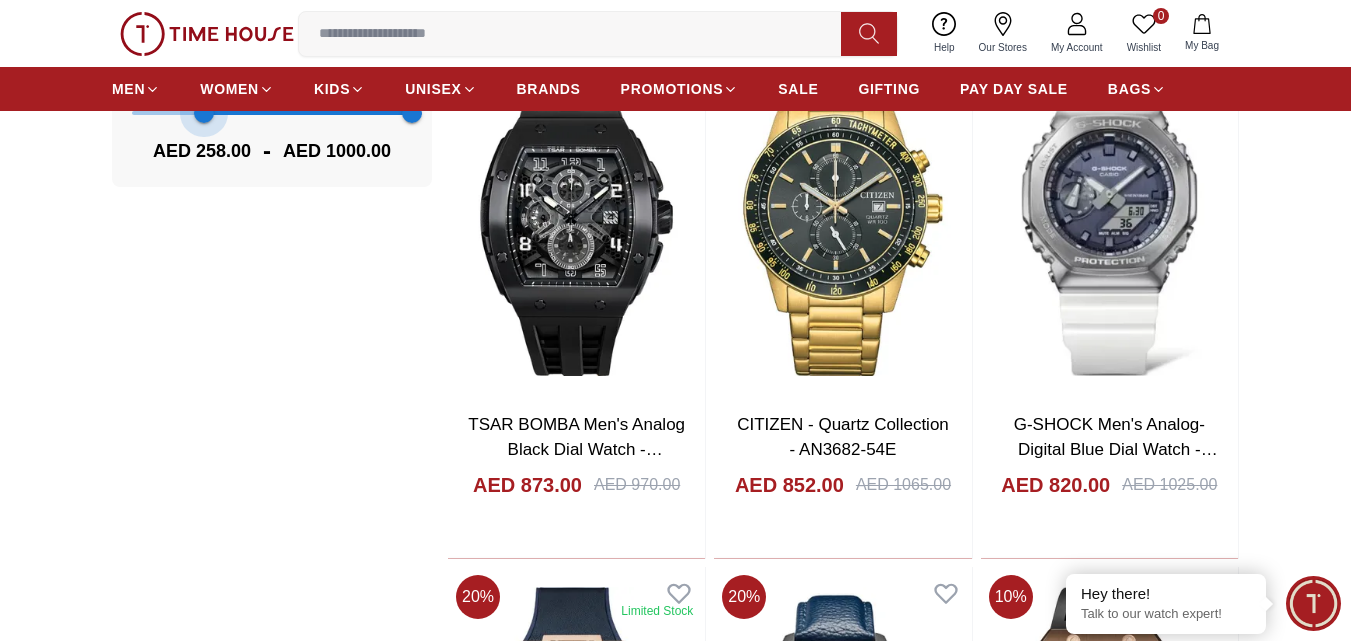 type on "*" 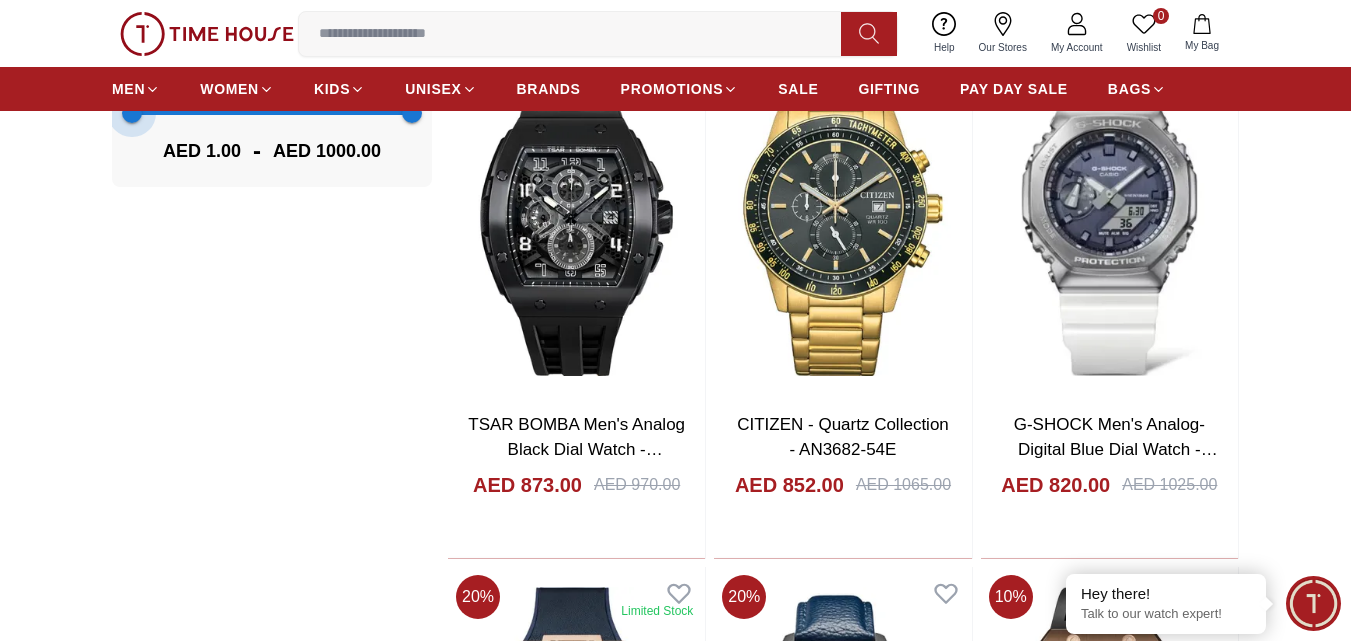 drag, startPoint x: 204, startPoint y: 122, endPoint x: 114, endPoint y: 129, distance: 90.27181 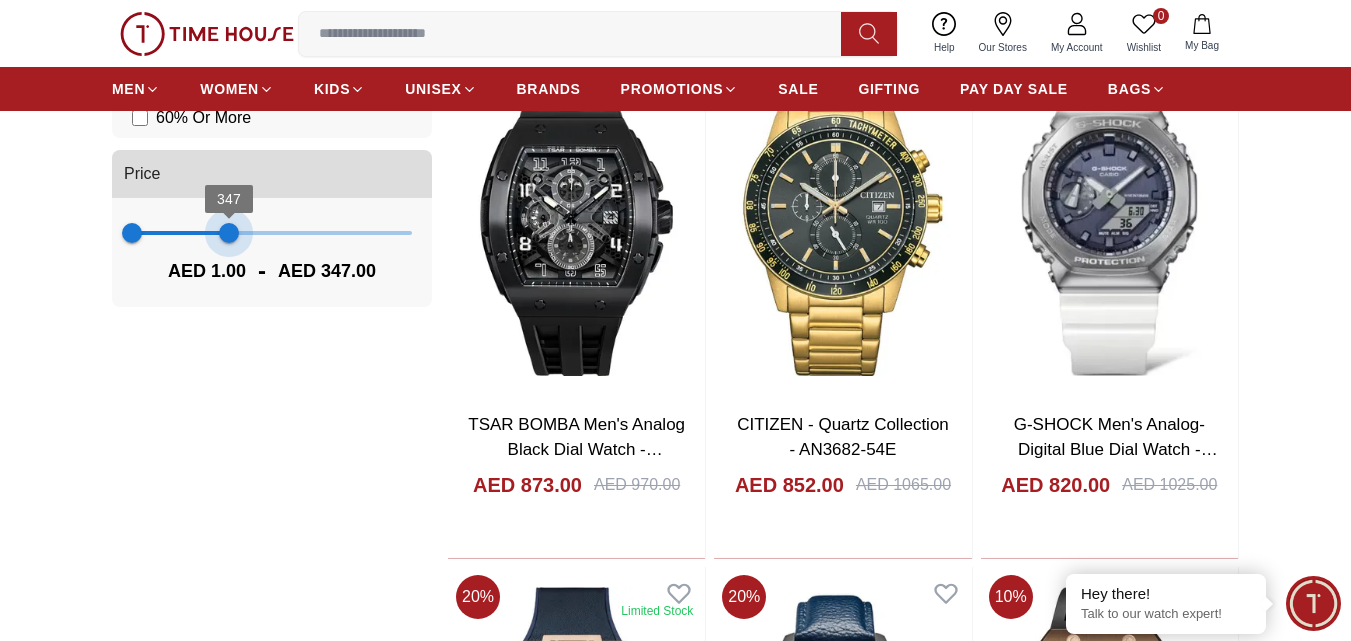 type on "***" 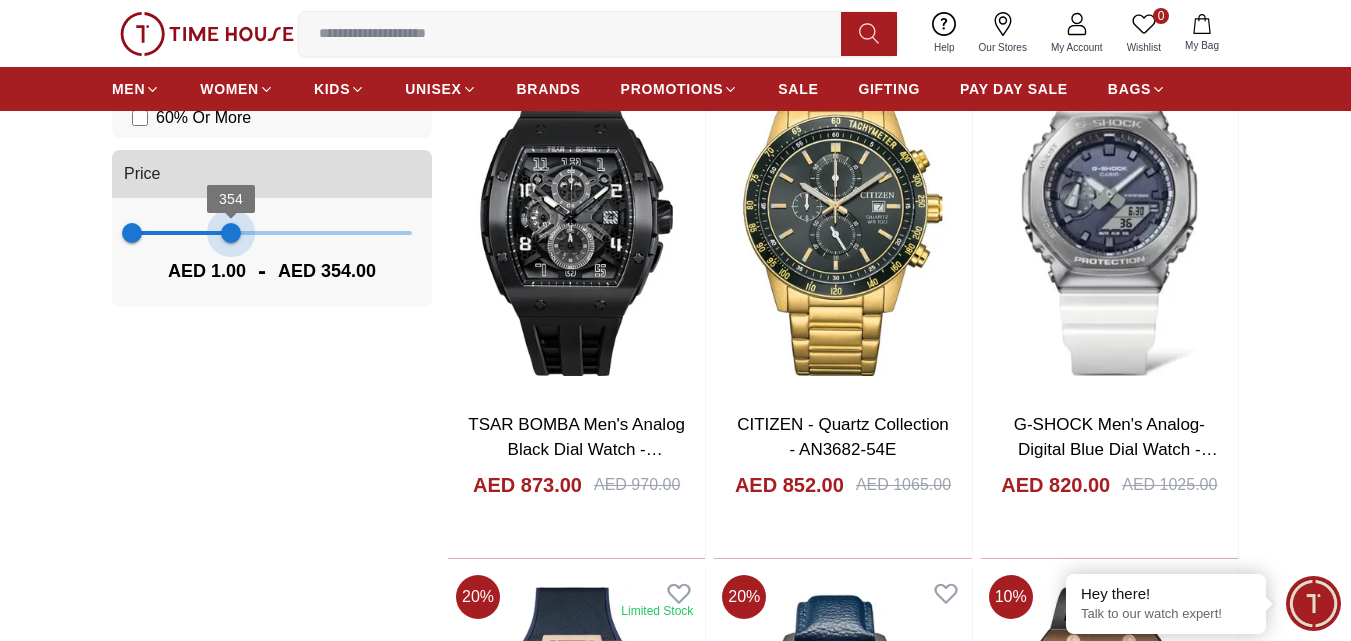 drag, startPoint x: 417, startPoint y: 228, endPoint x: 231, endPoint y: 240, distance: 186.38669 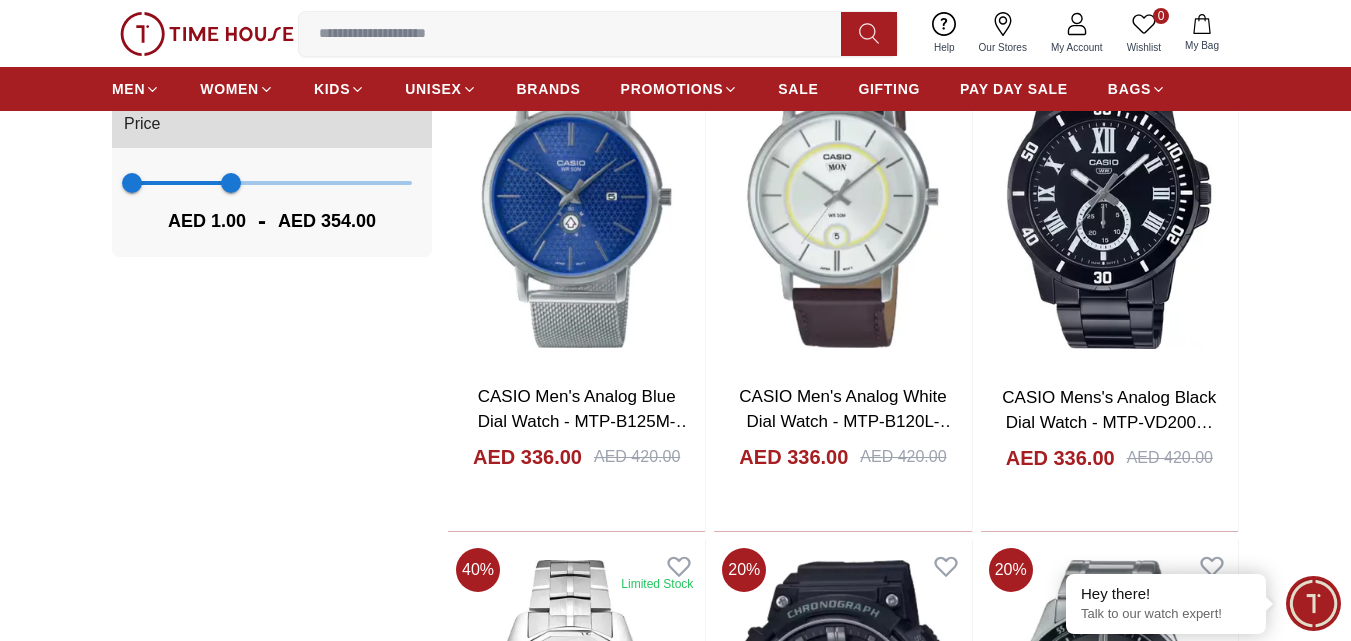 scroll, scrollTop: 1752, scrollLeft: 0, axis: vertical 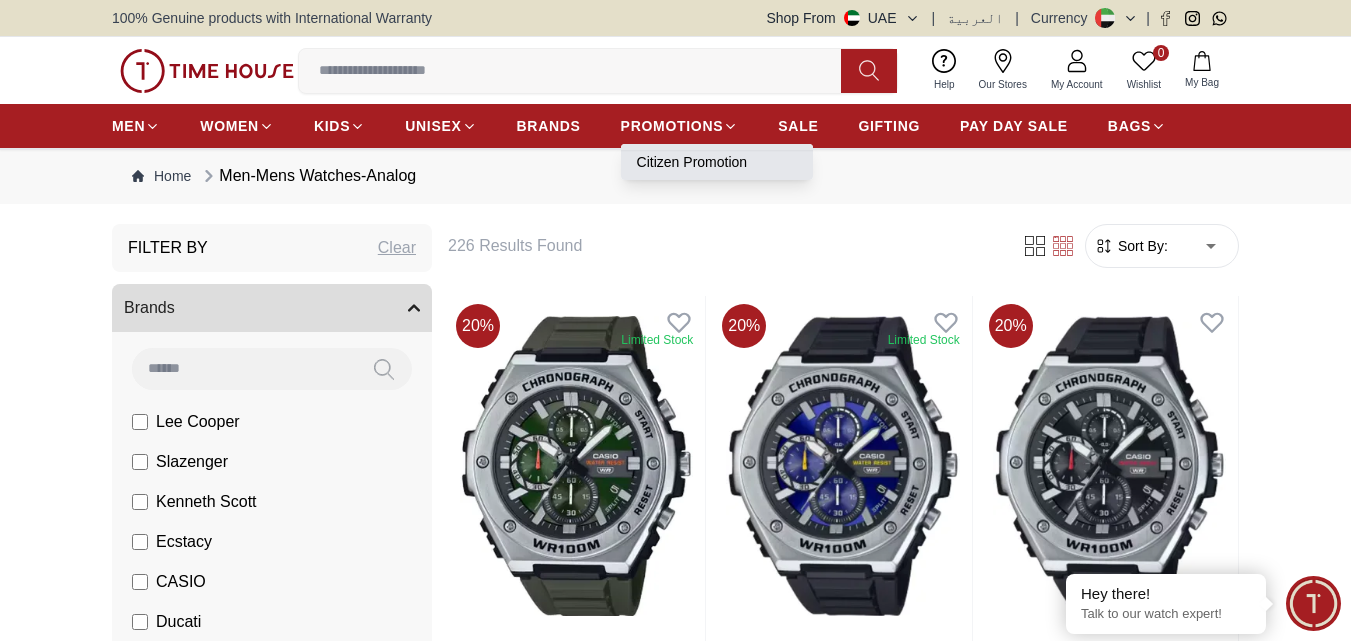 click on "Citizen Promotion" at bounding box center (717, 162) 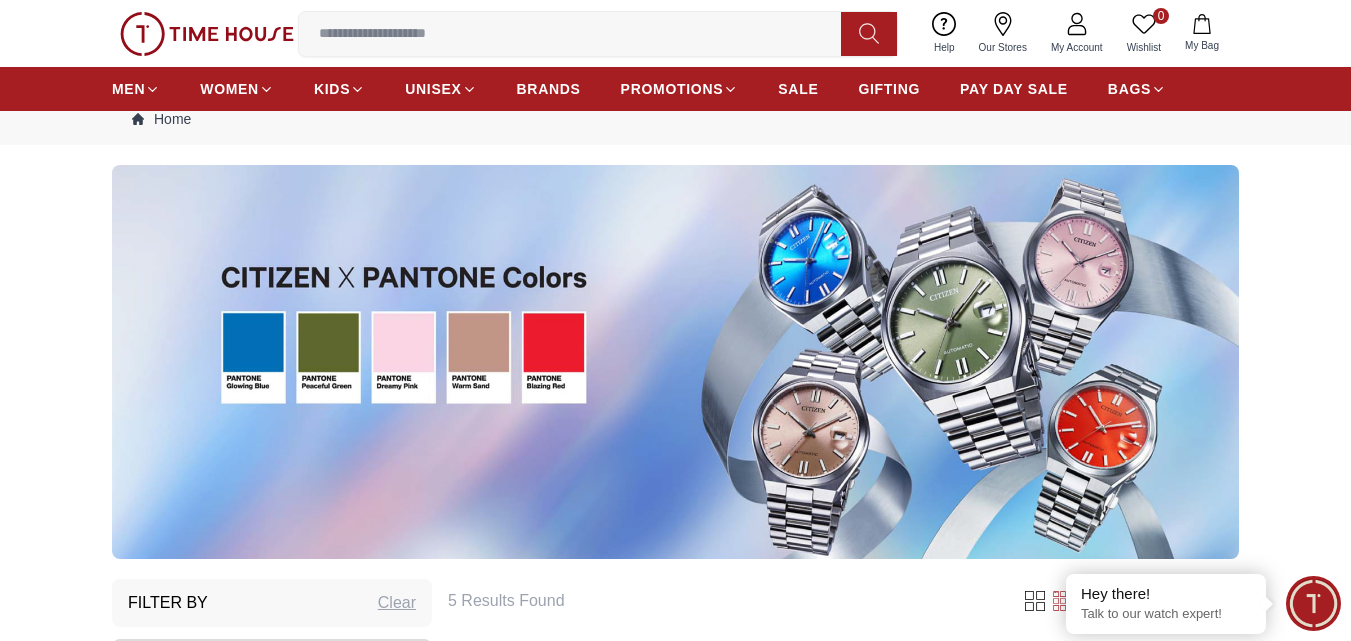 scroll, scrollTop: 50, scrollLeft: 0, axis: vertical 